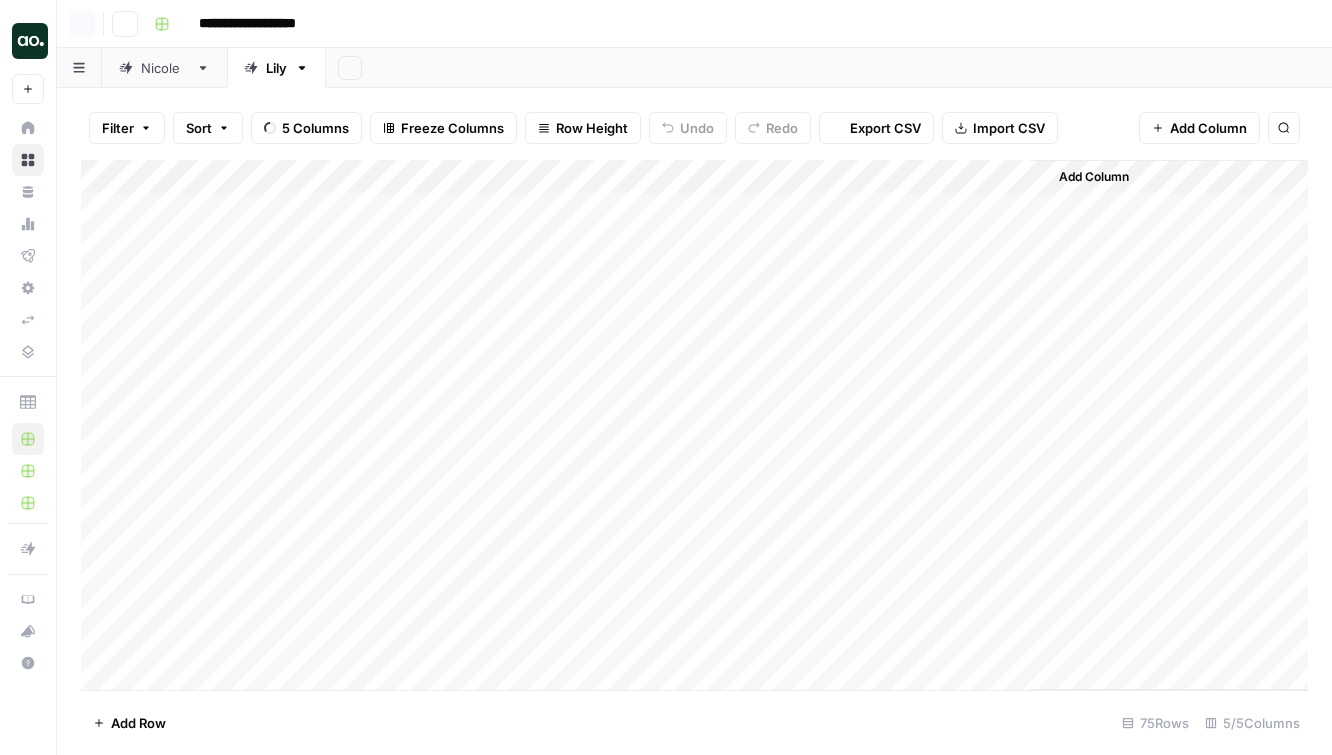 scroll, scrollTop: 0, scrollLeft: 0, axis: both 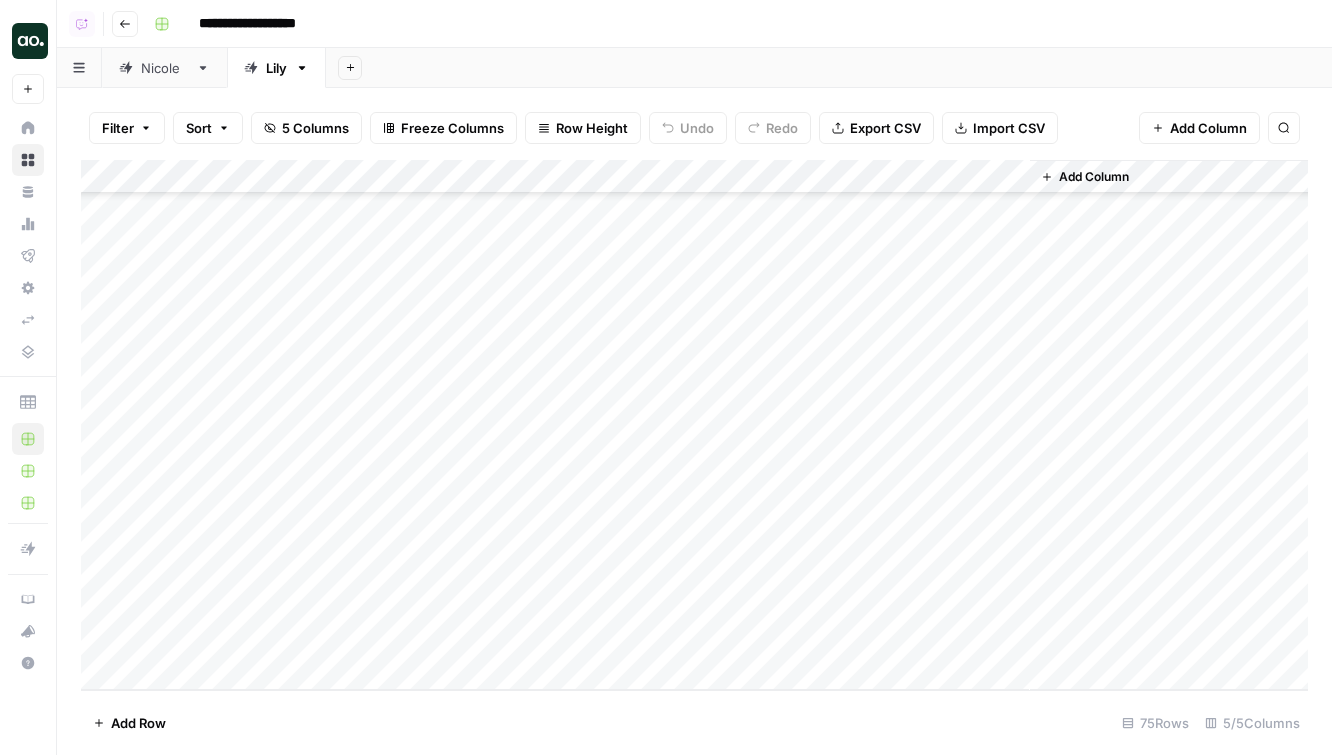 click on "Add Column" at bounding box center (694, 425) 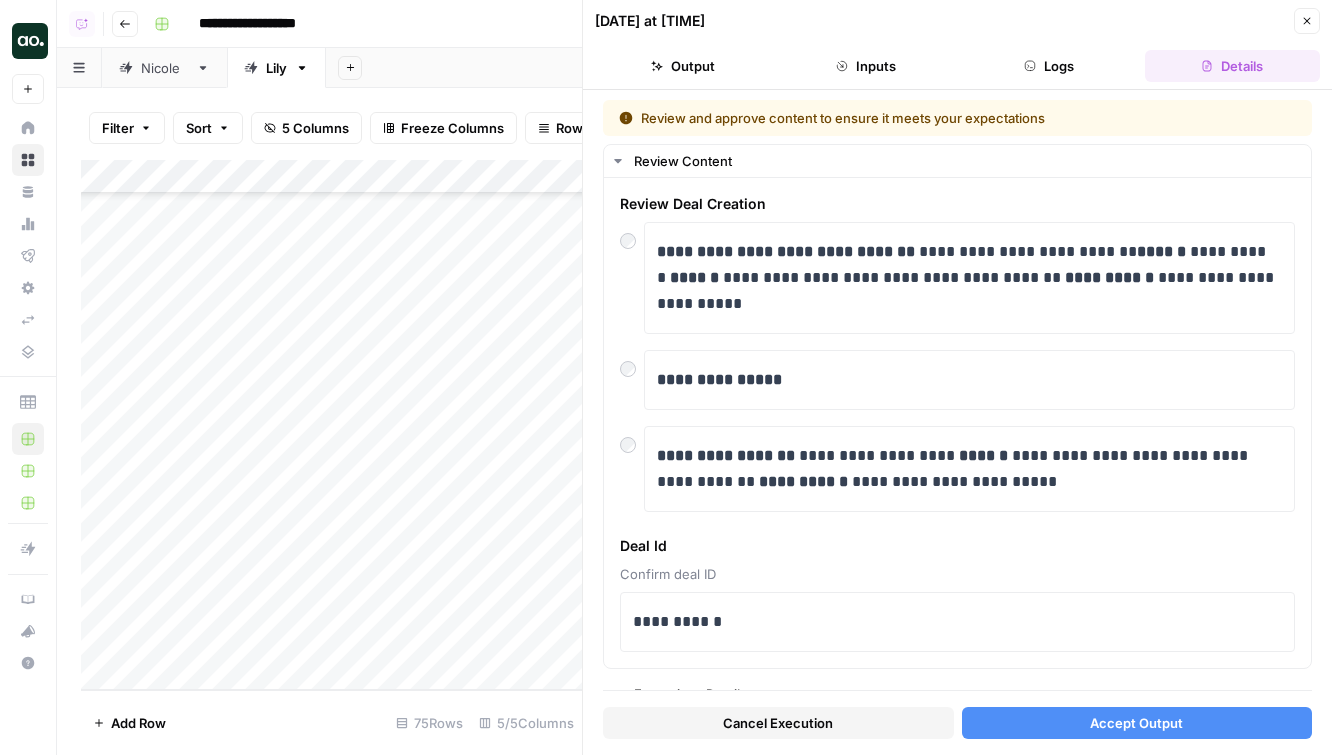 click on "Accept Output" at bounding box center [1137, 723] 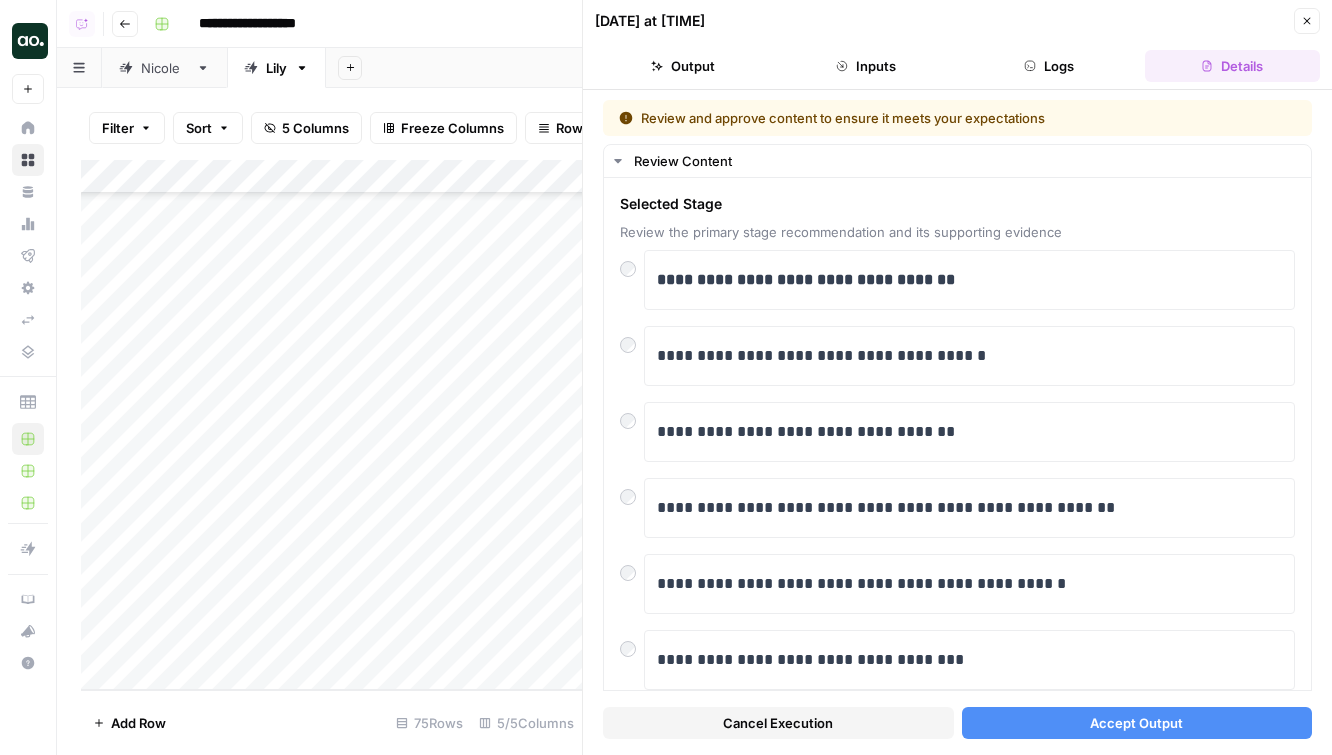 click on "Accept Output" at bounding box center (1136, 723) 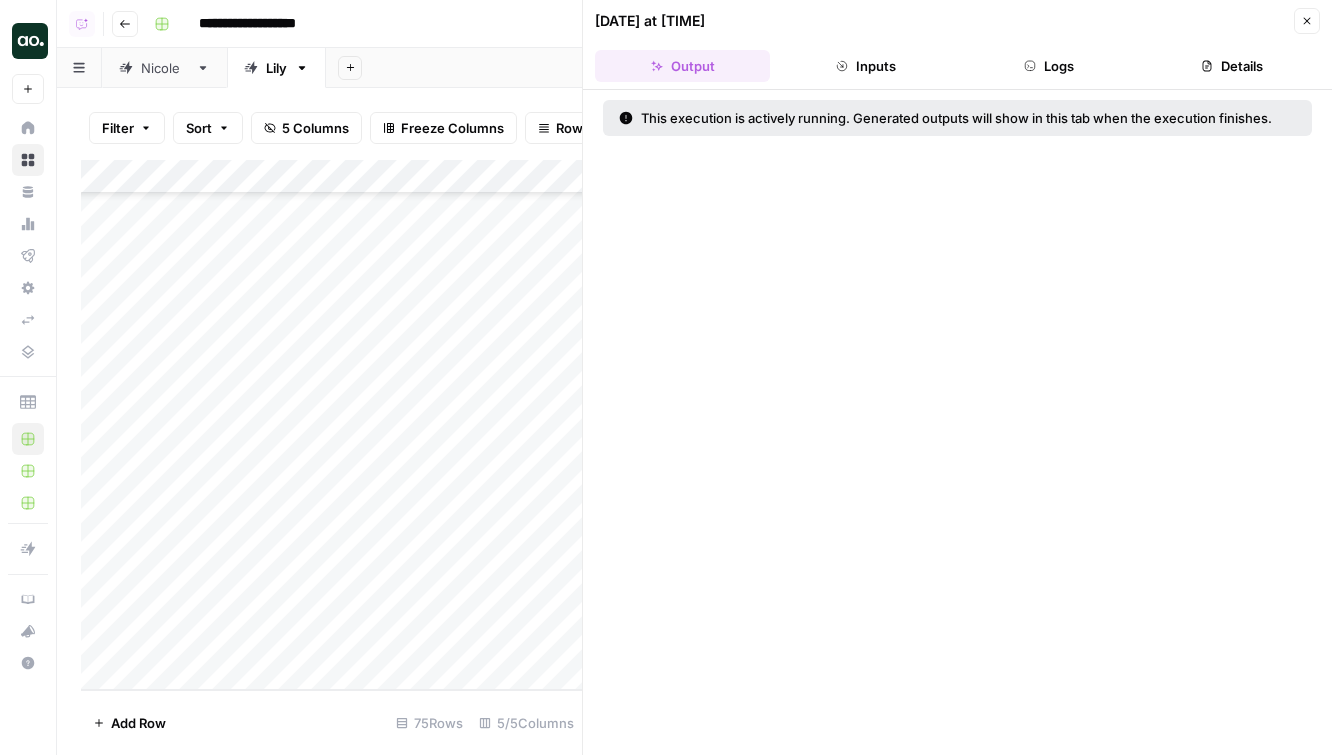 click on "Close" at bounding box center (1307, 21) 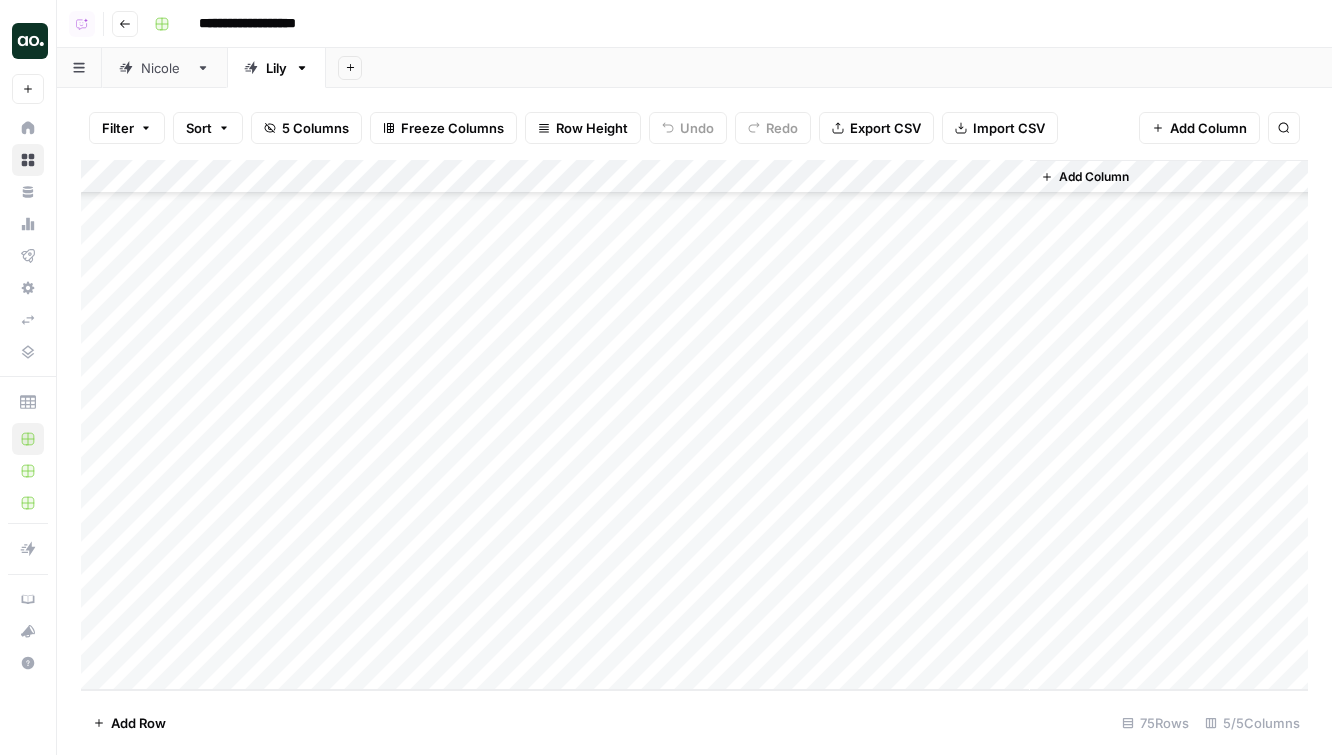 click on "Add Column" at bounding box center (694, 425) 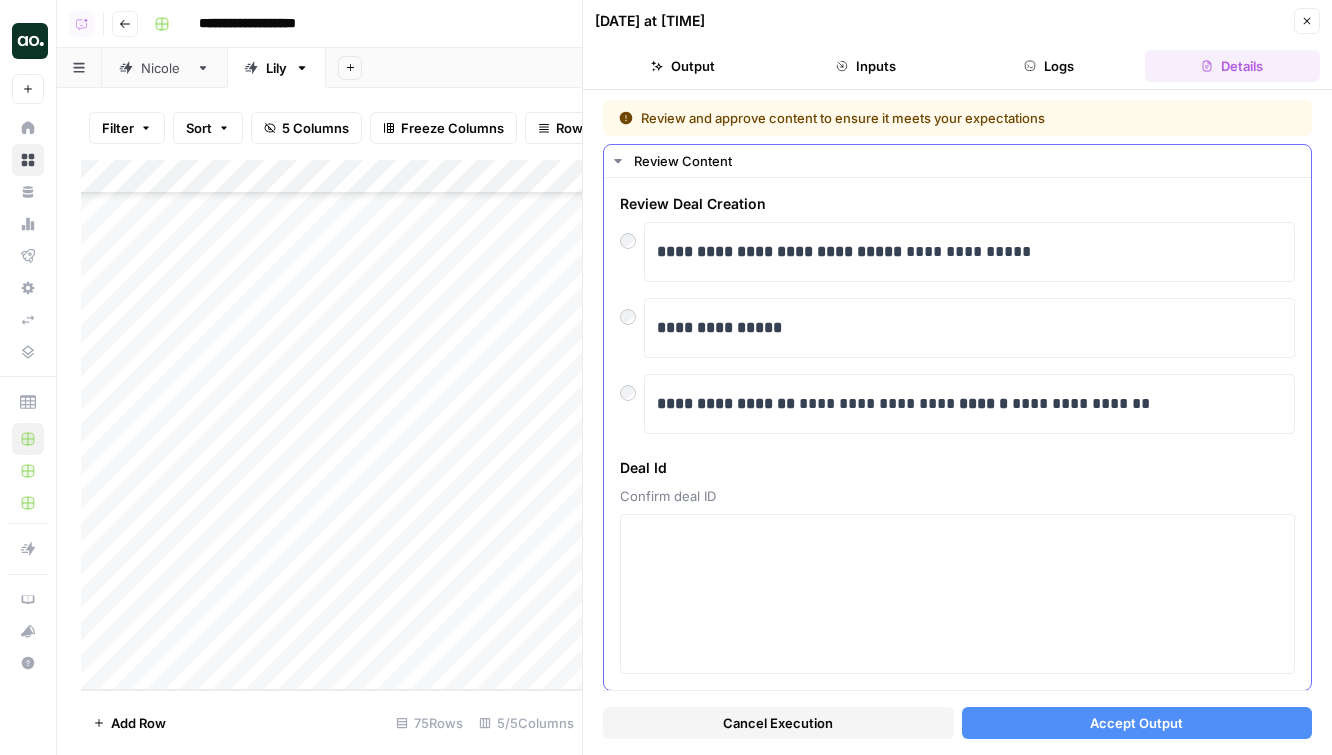 click at bounding box center (632, 388) 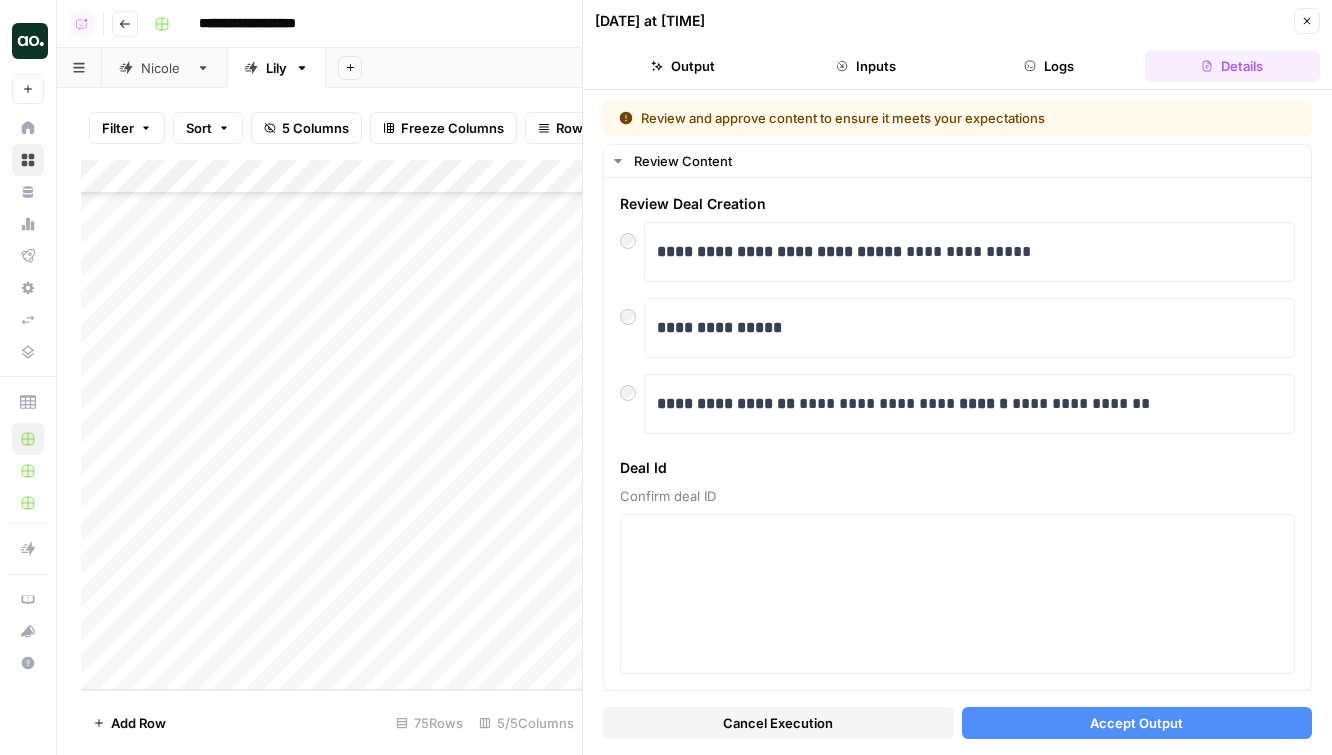 click on "Accept Output" at bounding box center (1136, 723) 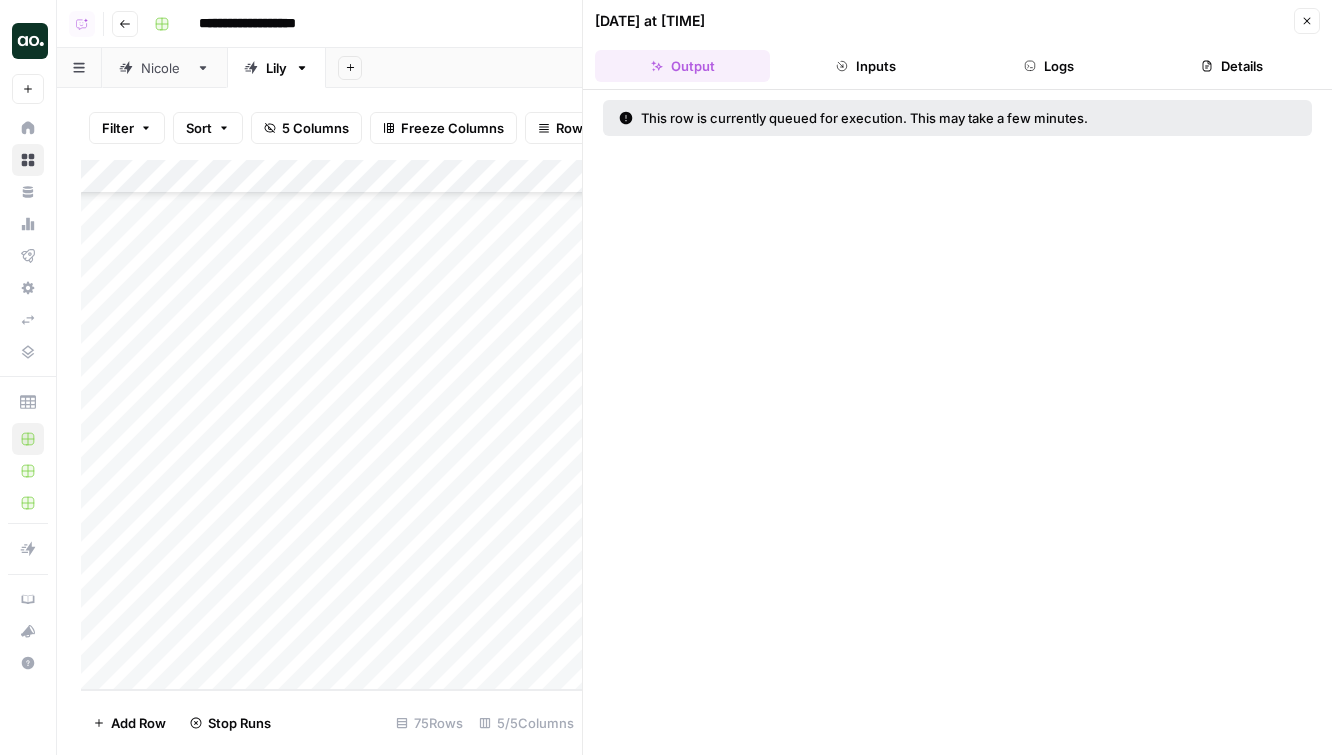 click 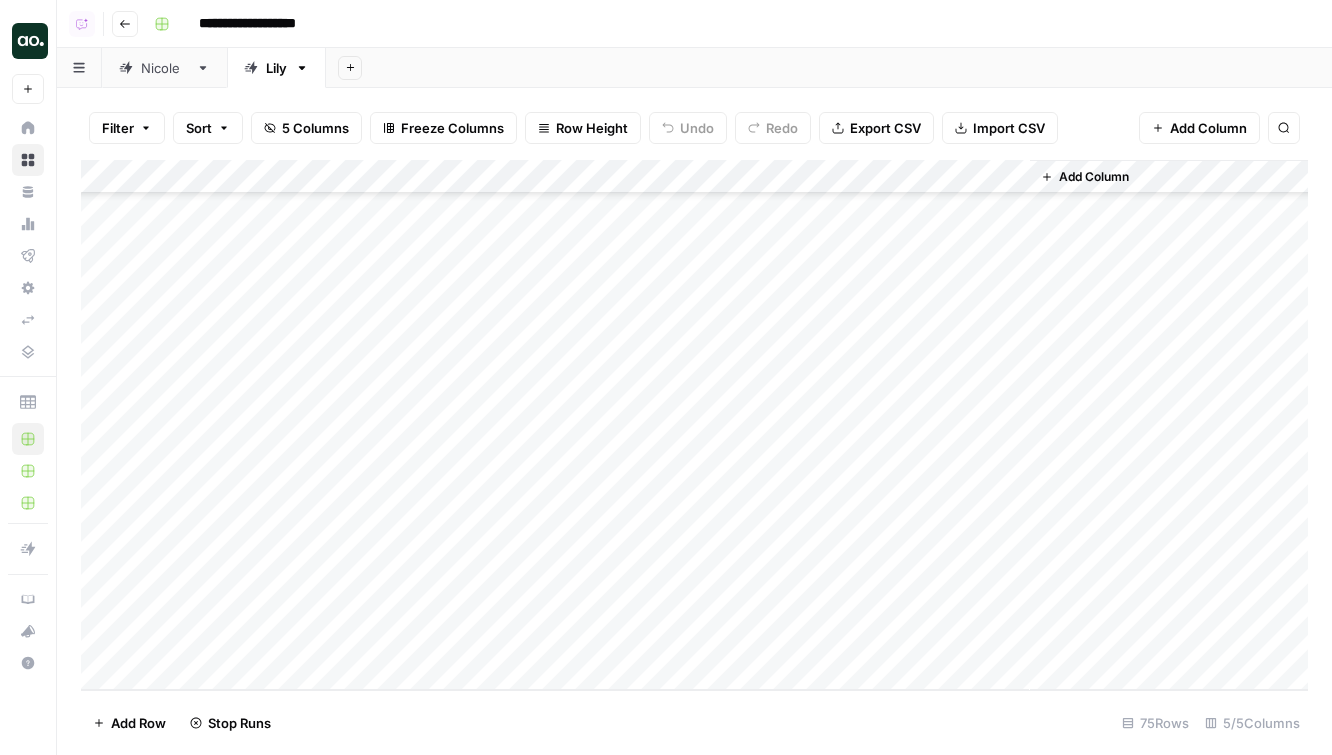 click on "Add Column" at bounding box center (694, 425) 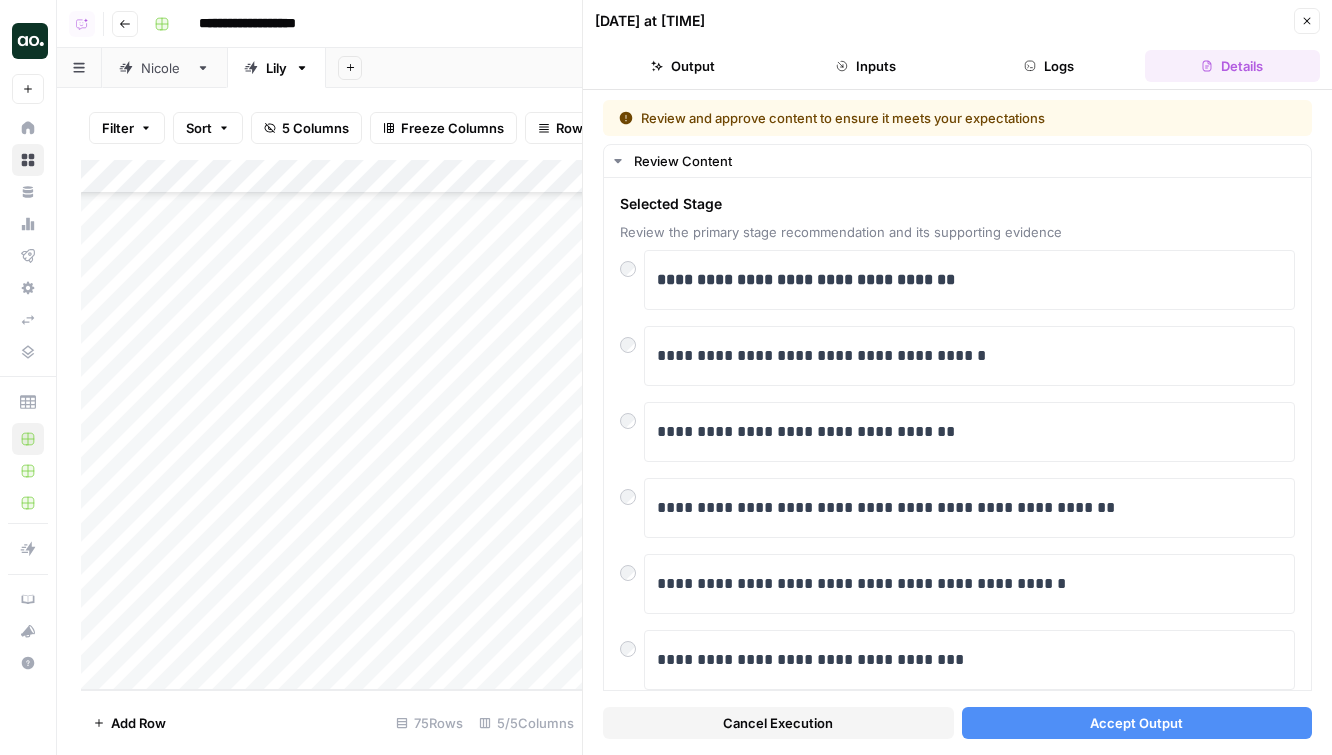 click on "Accept Output" at bounding box center (1137, 723) 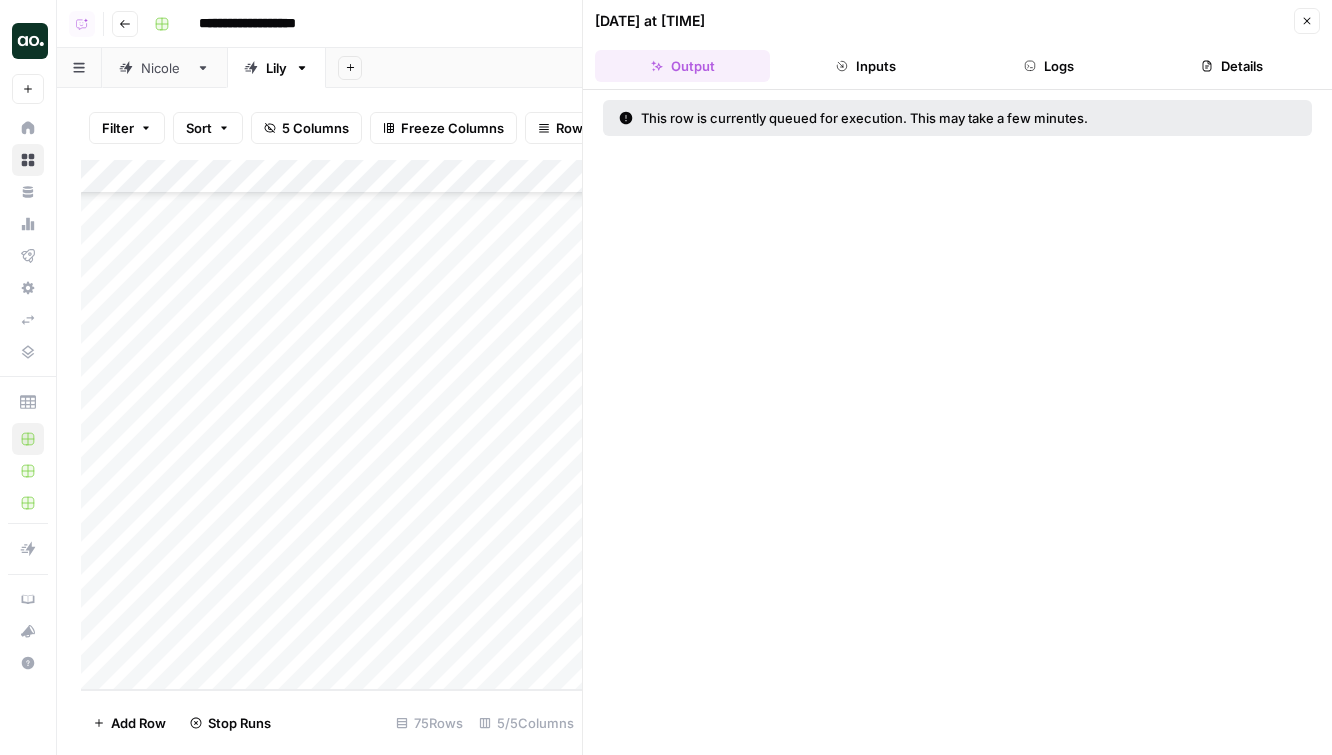 click on "Close" at bounding box center [1307, 21] 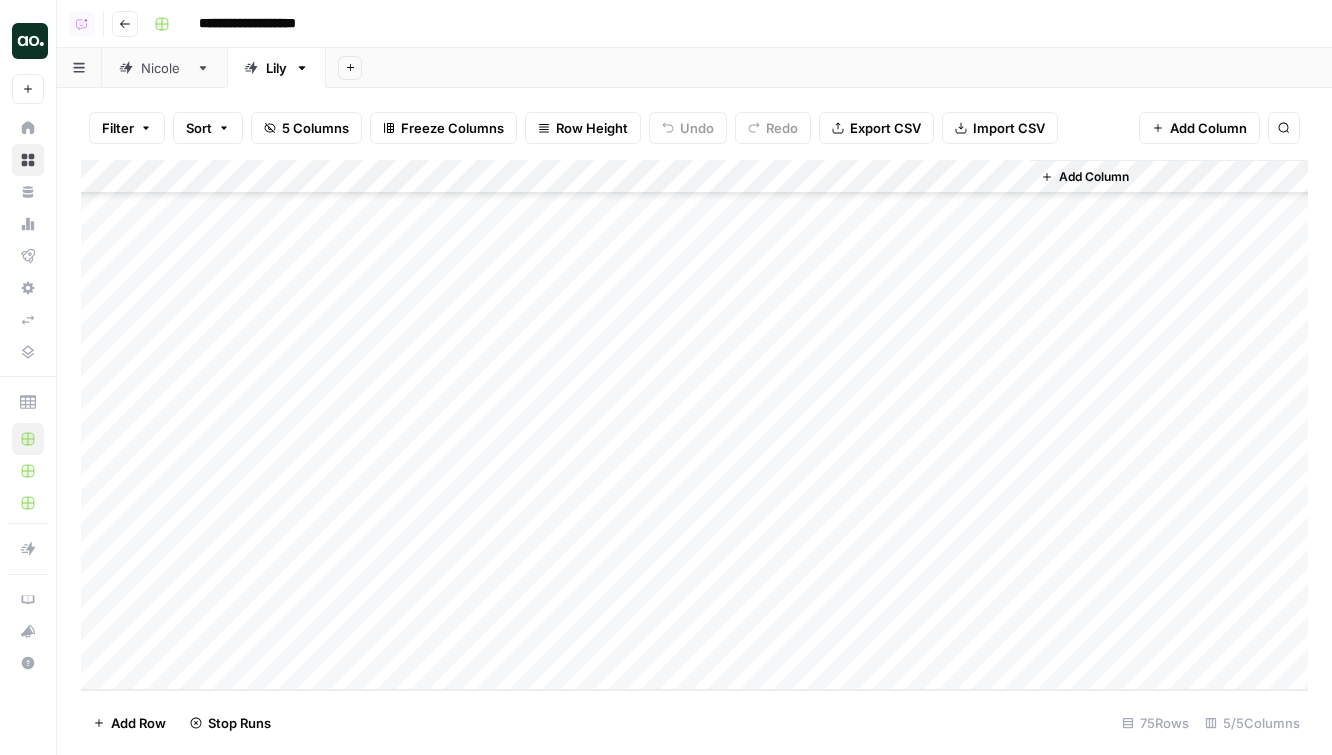 click on "Add Column" at bounding box center [694, 425] 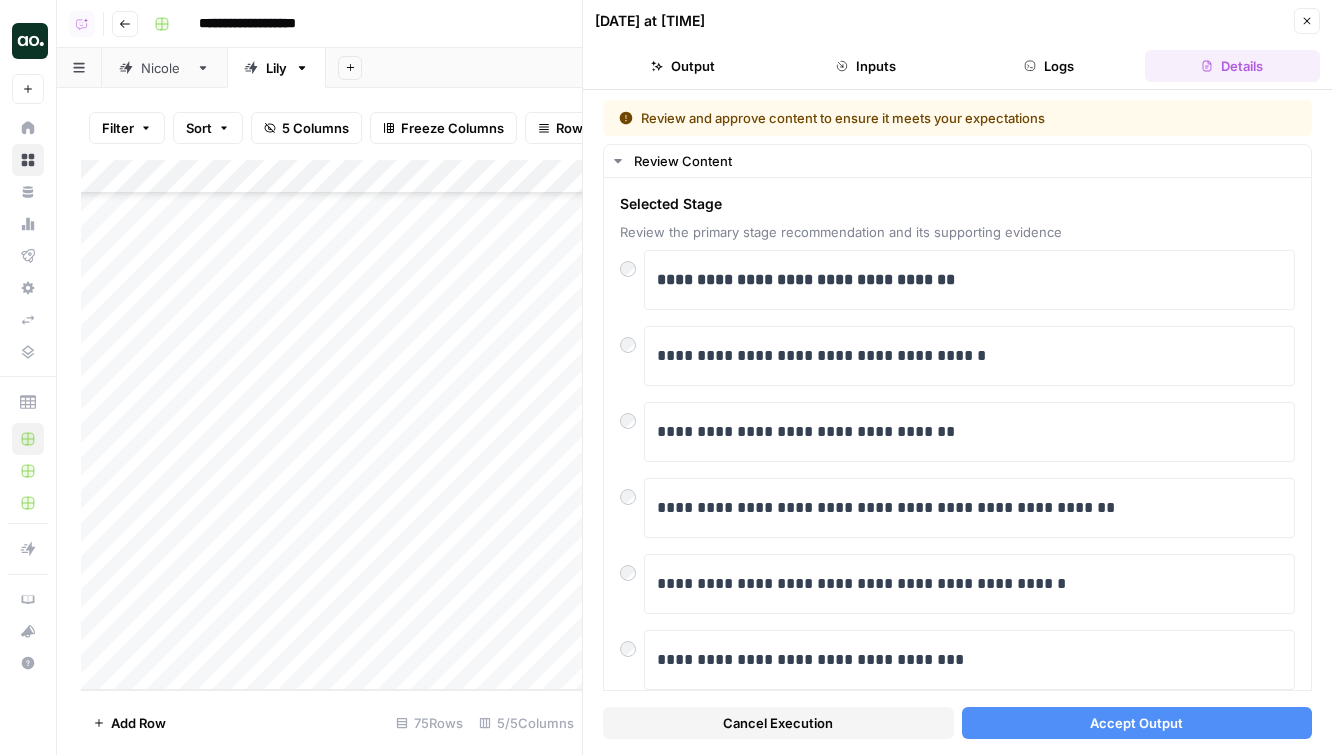 click on "Accept Output" at bounding box center [1136, 723] 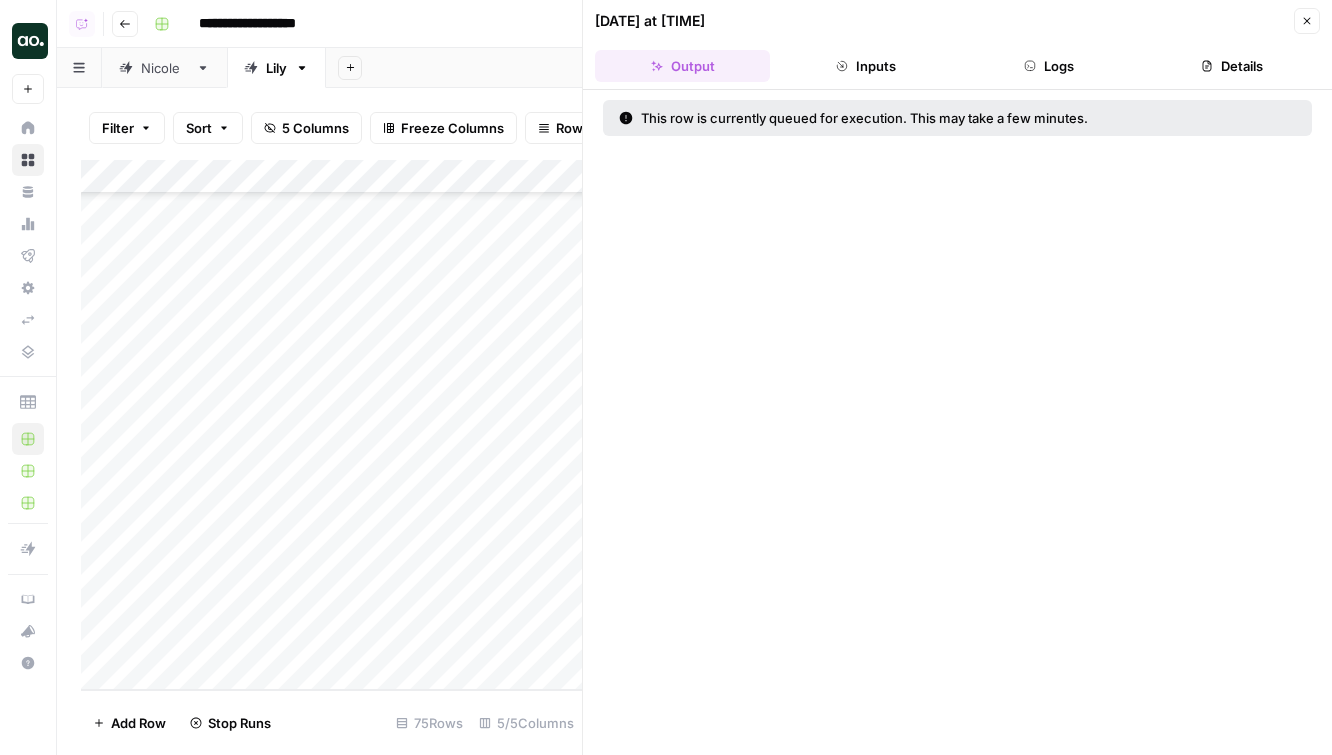 click 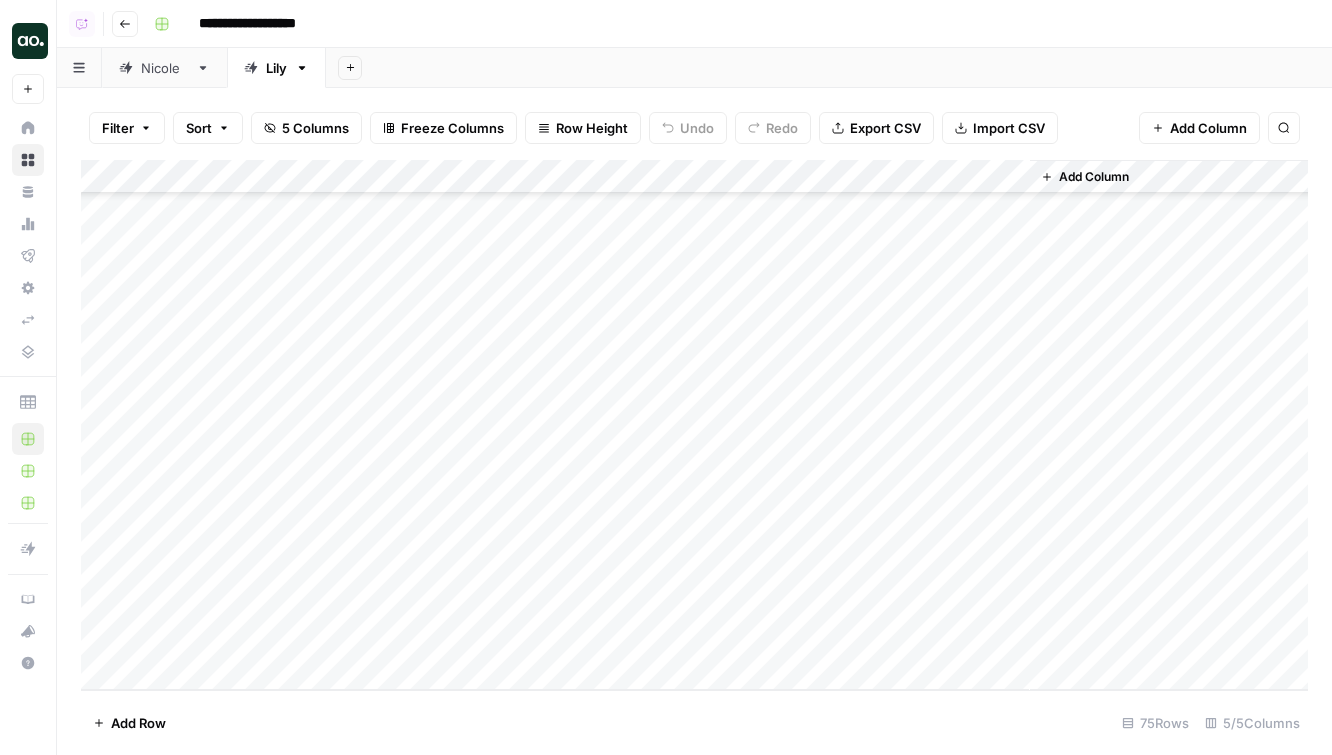 click on "Add Column" at bounding box center [694, 425] 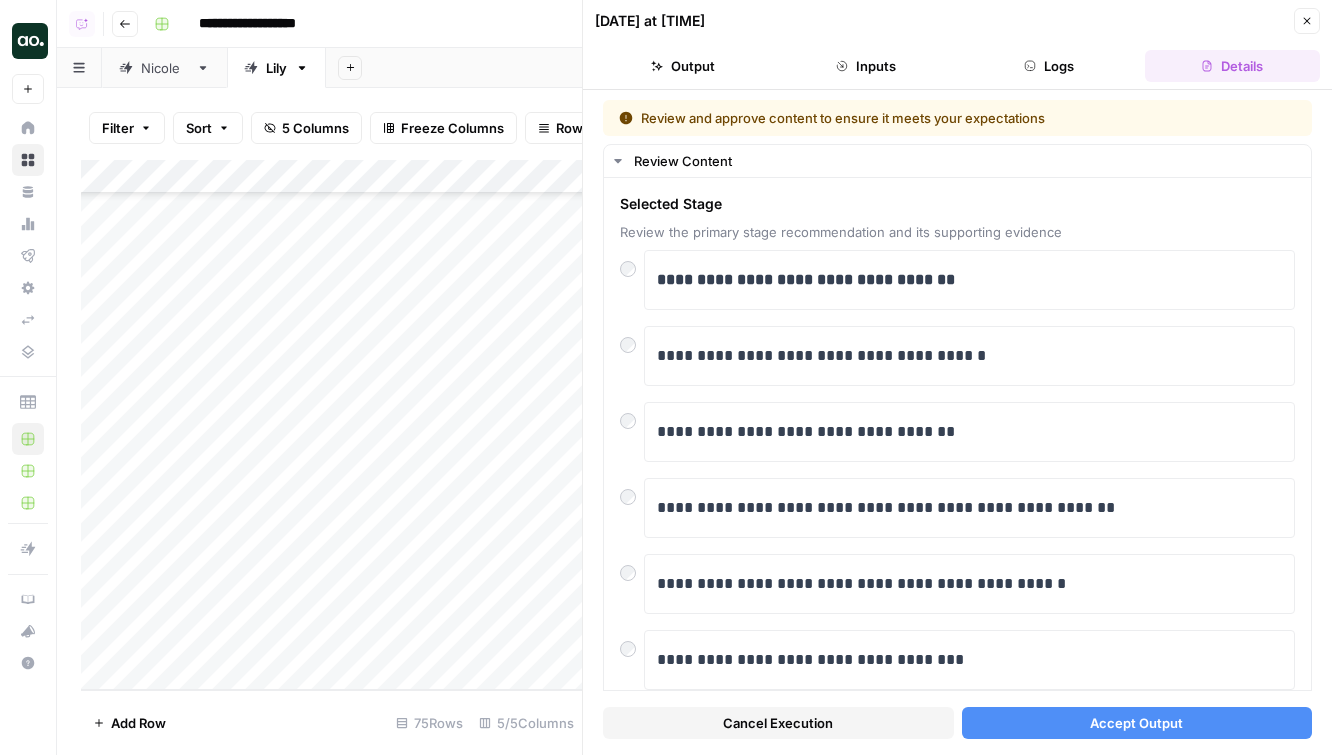 click on "Accept Output" at bounding box center [1137, 723] 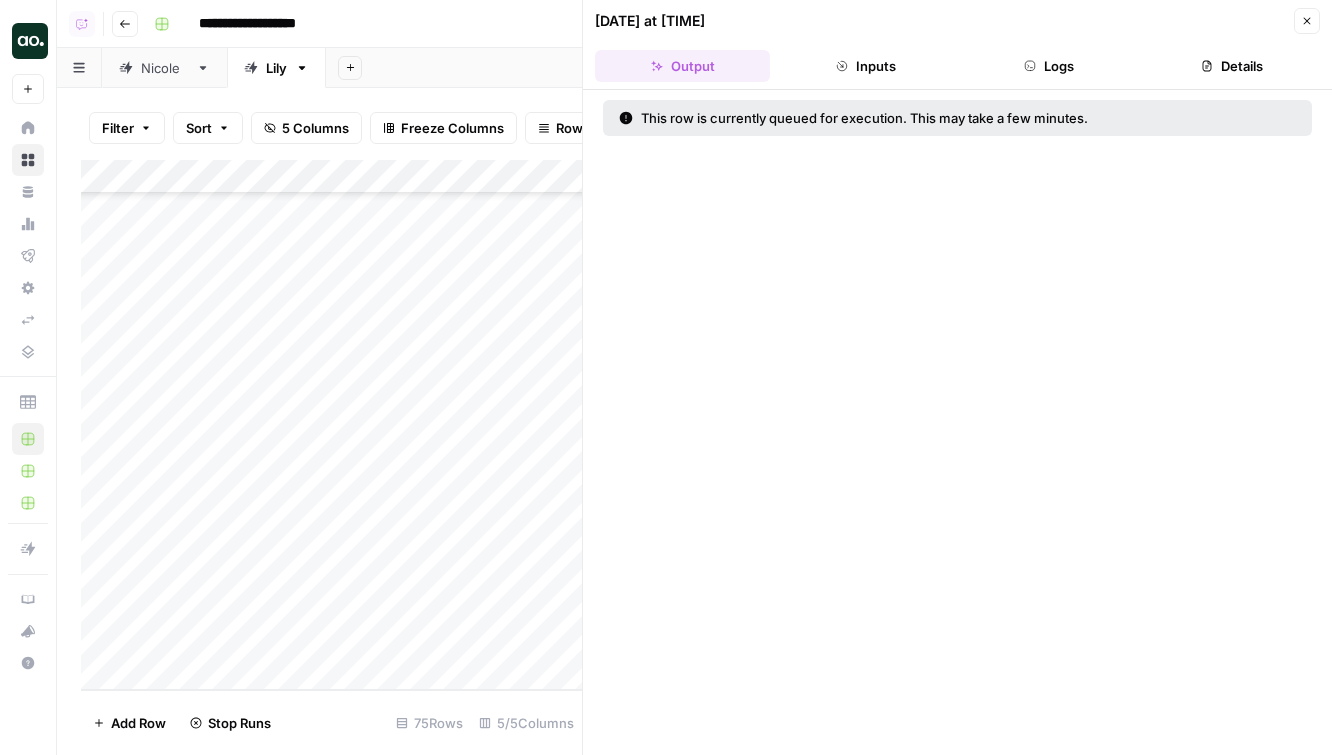 click on "[DATE] at [TIME] Close Output Inputs Logs Details" at bounding box center (957, 45) 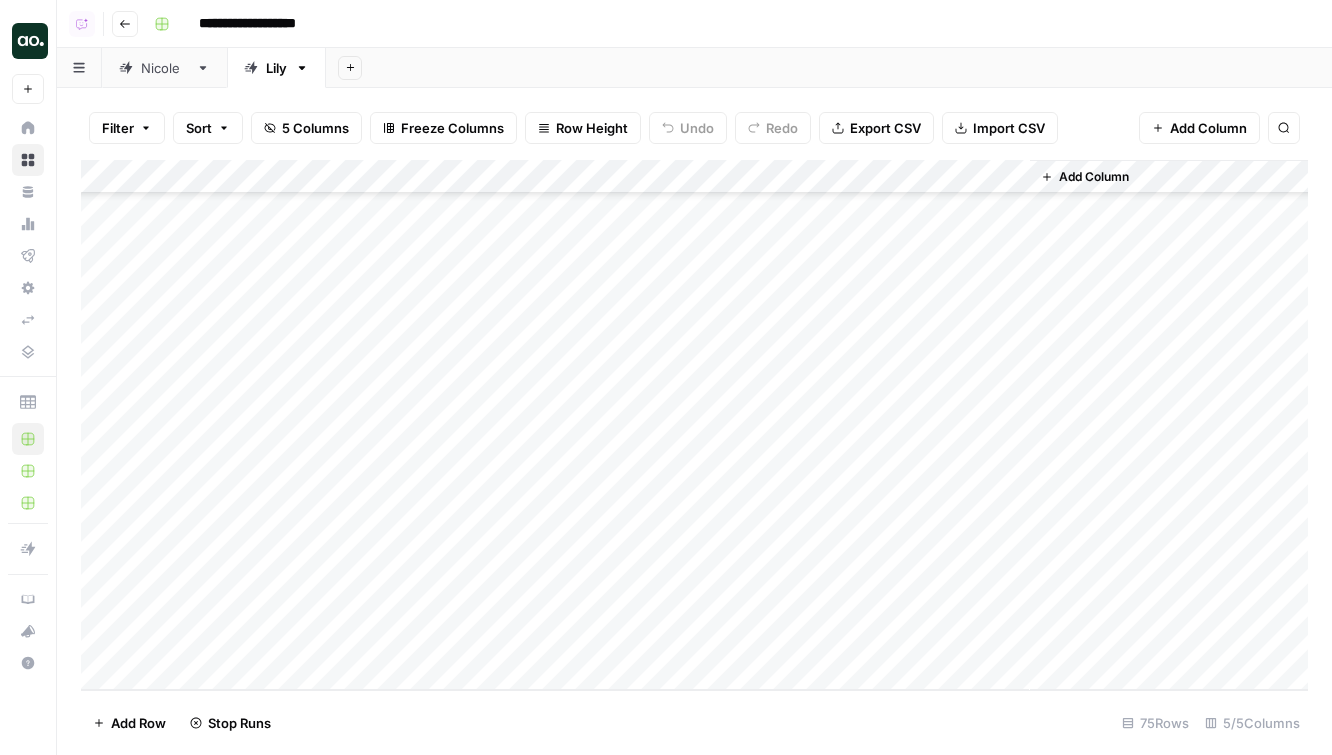 click on "Add Column" at bounding box center [694, 425] 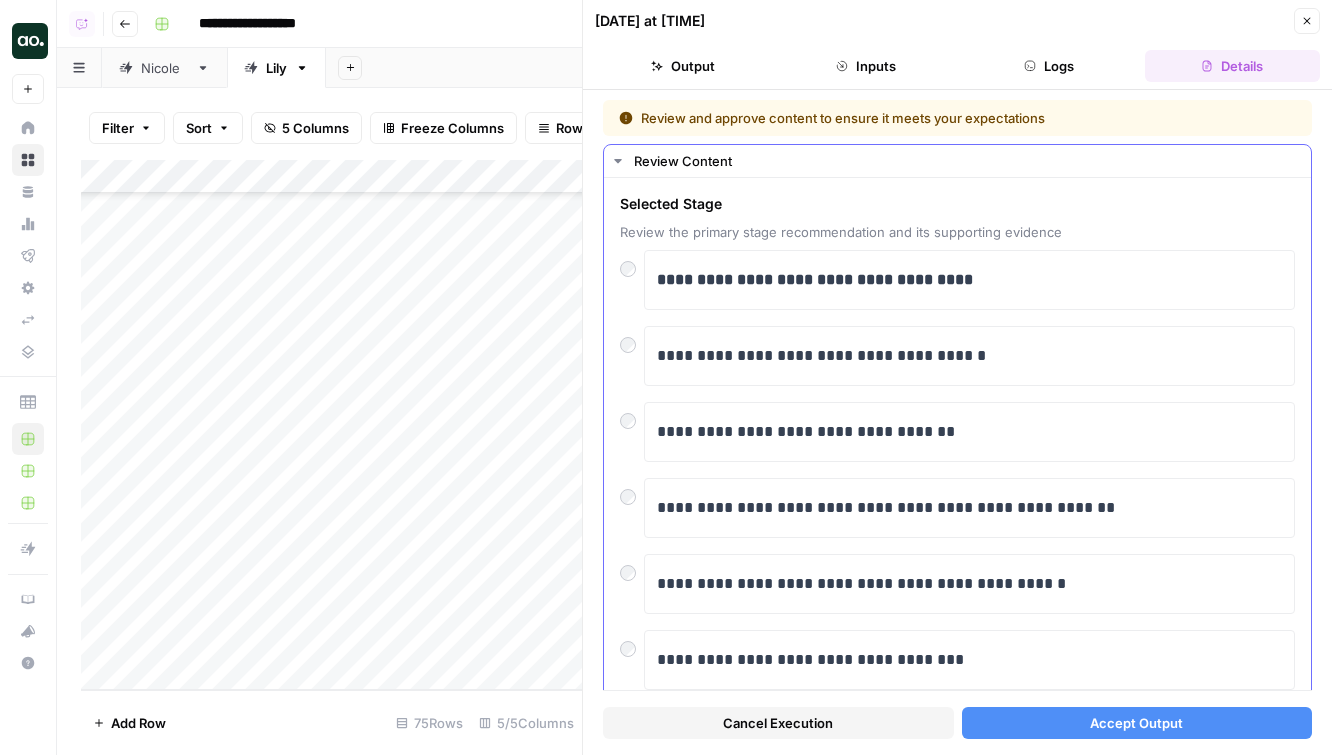 scroll, scrollTop: 15, scrollLeft: 0, axis: vertical 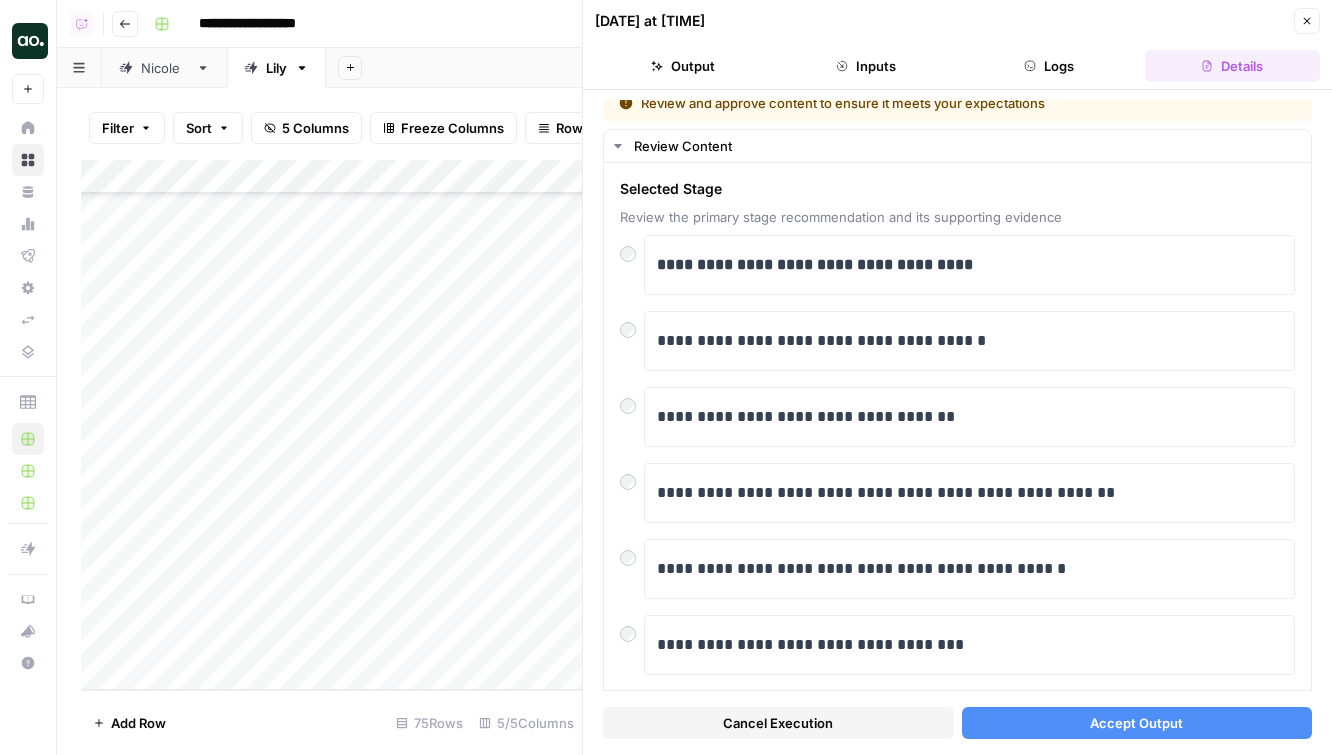 click on "Accept Output" at bounding box center (1137, 723) 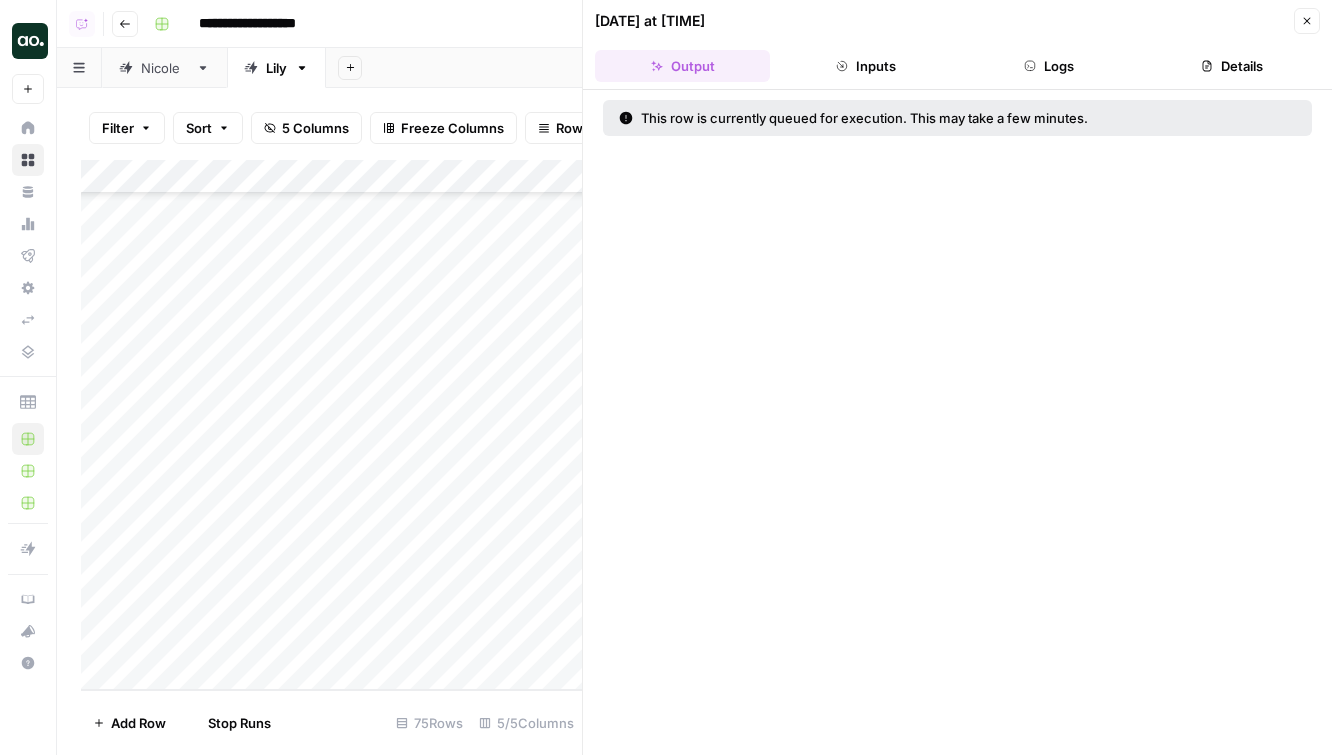 click on "Close" at bounding box center (1307, 21) 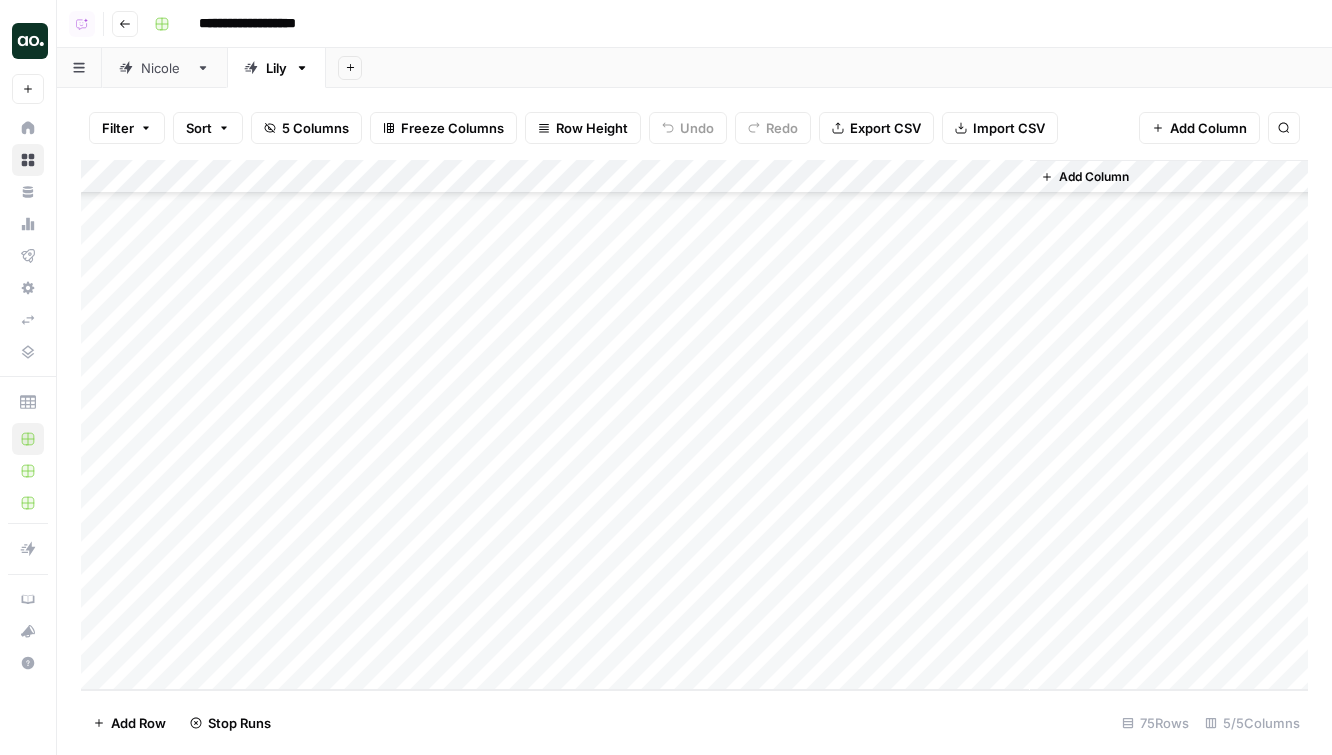 click on "Add Column" at bounding box center (694, 425) 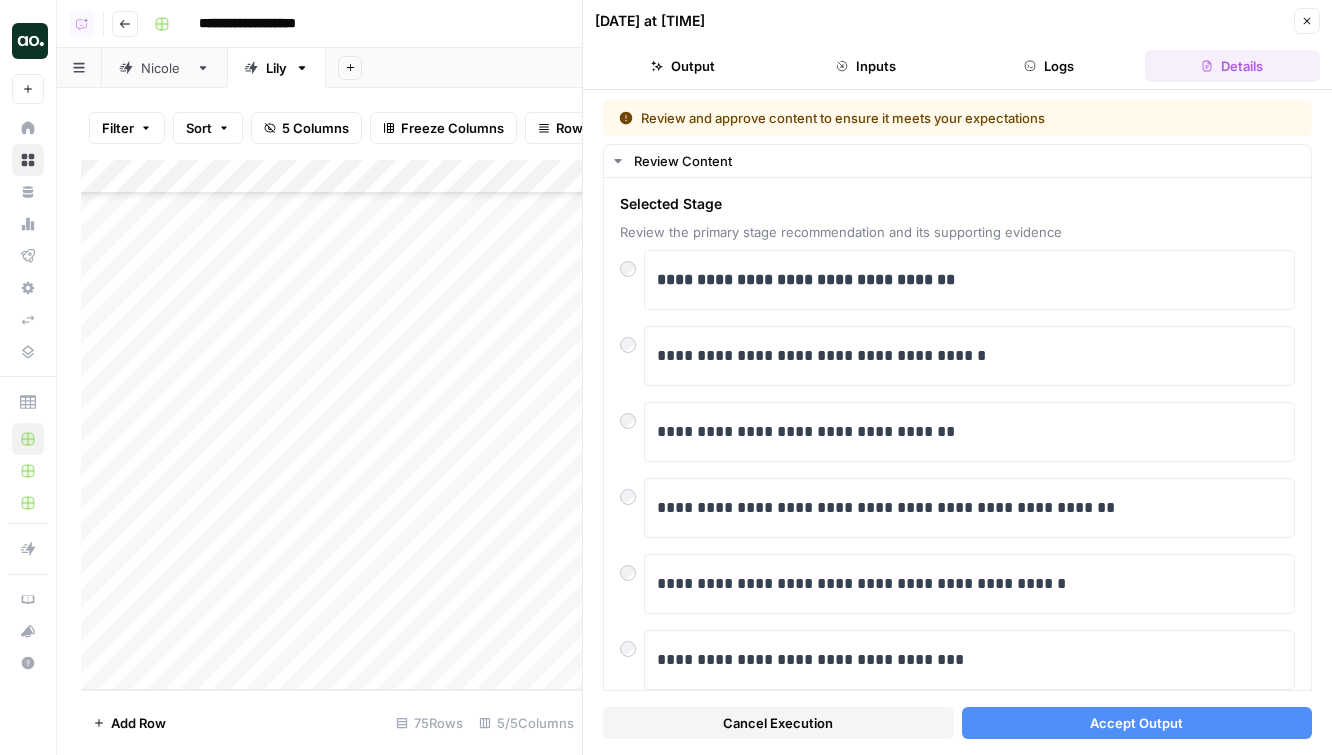 click on "**********" at bounding box center (957, 422) 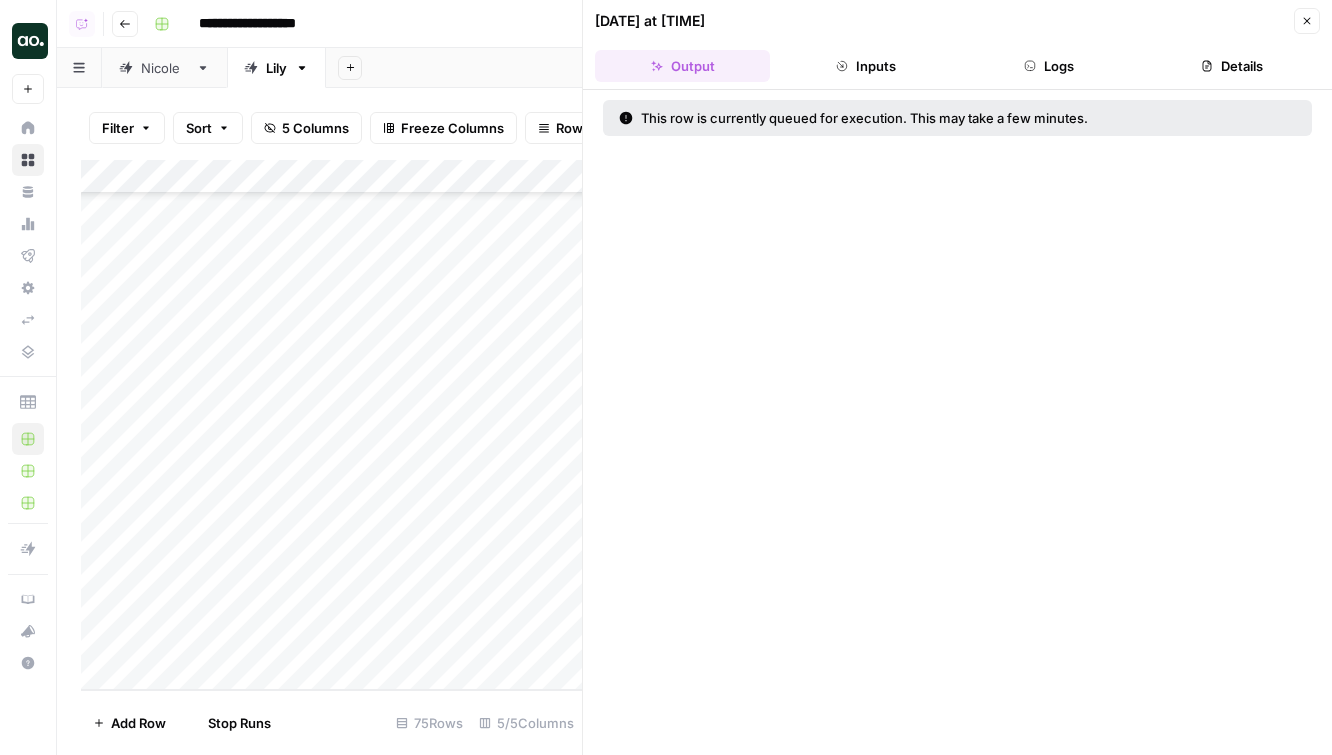 click 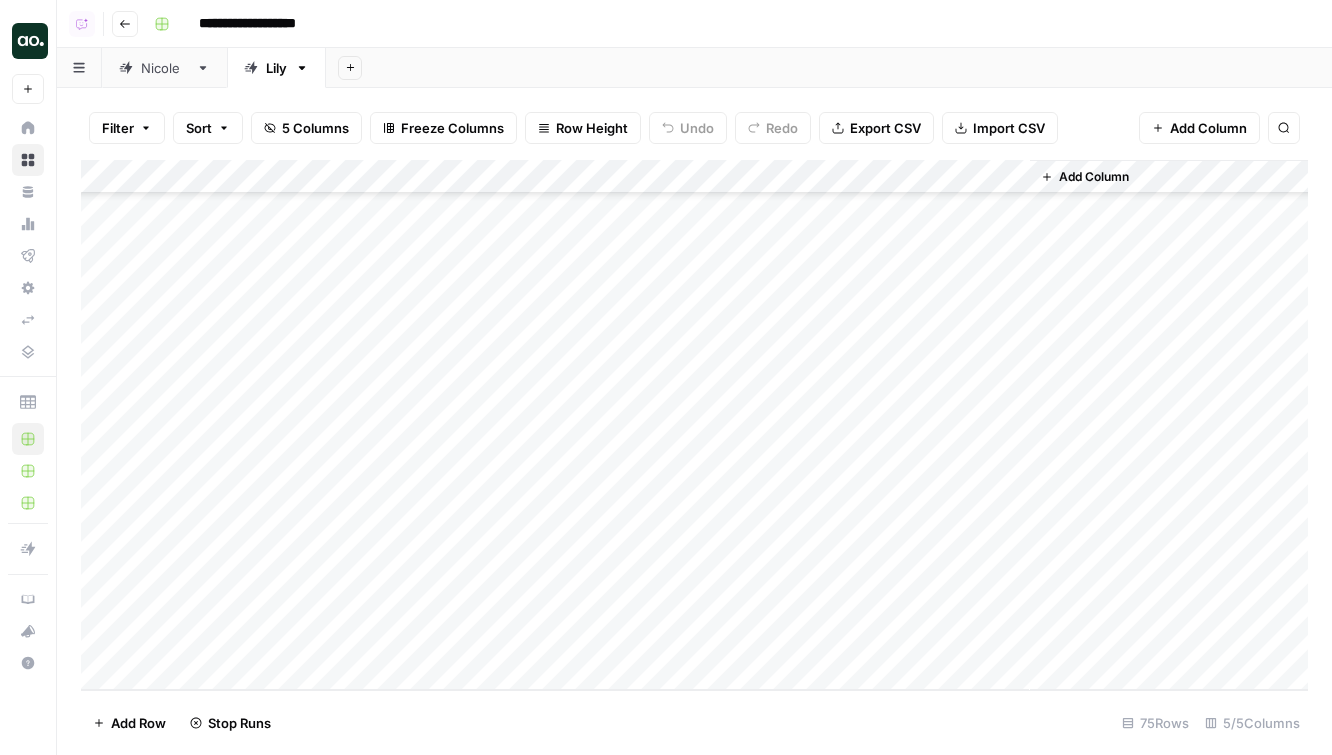 click on "Add Column" at bounding box center [694, 425] 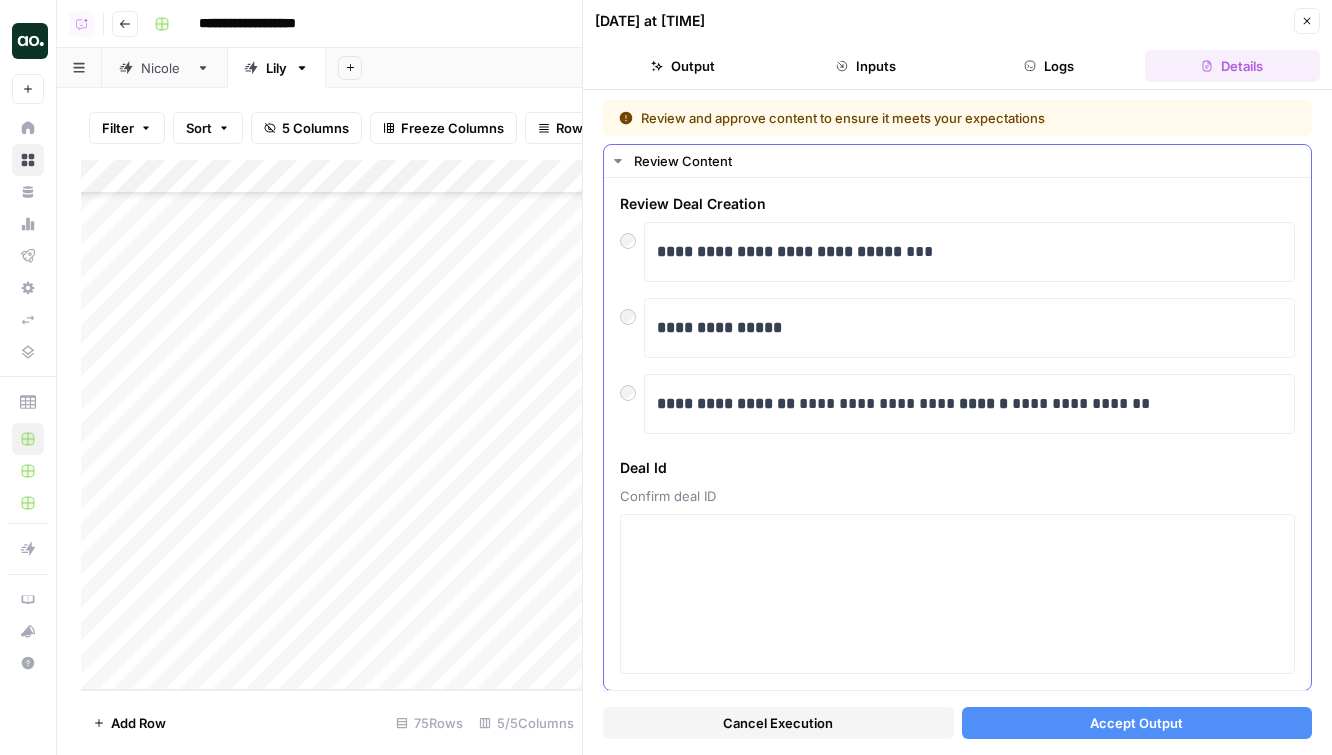 click on "**********" at bounding box center (957, 434) 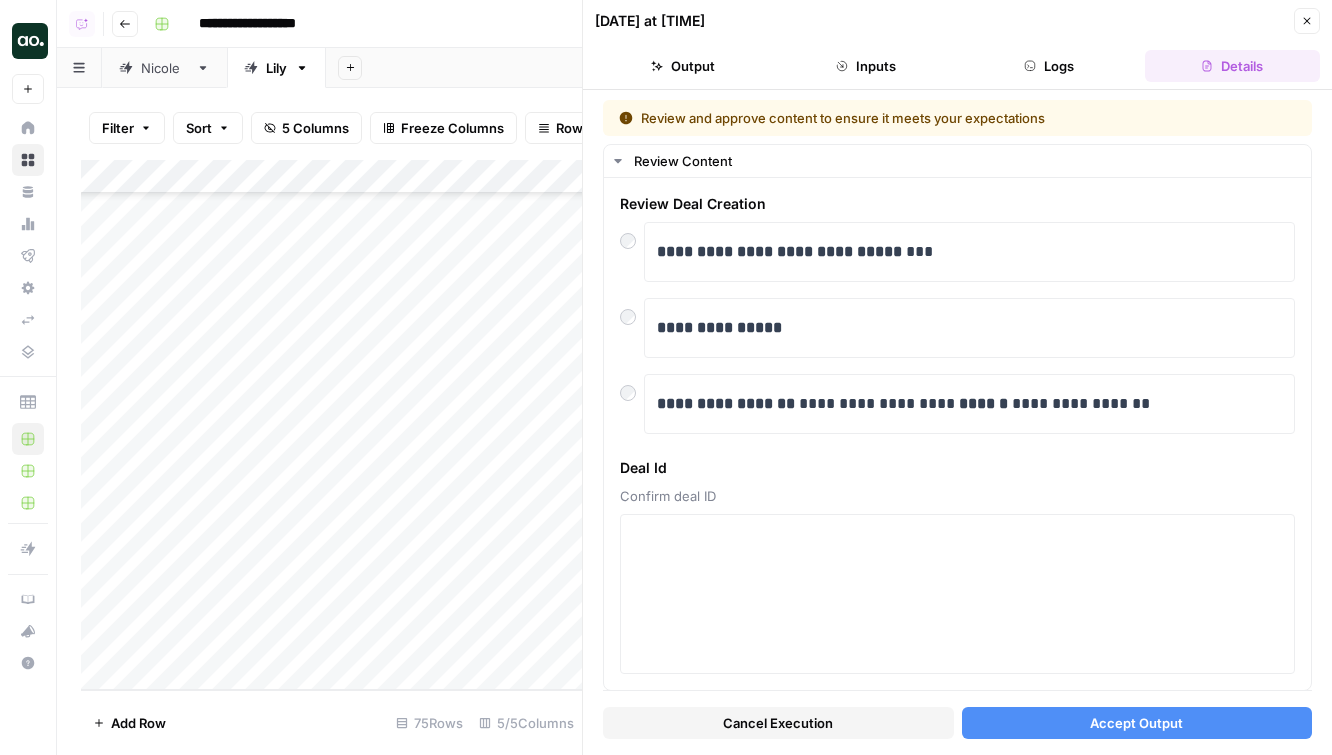 click on "Accept Output" at bounding box center (1136, 723) 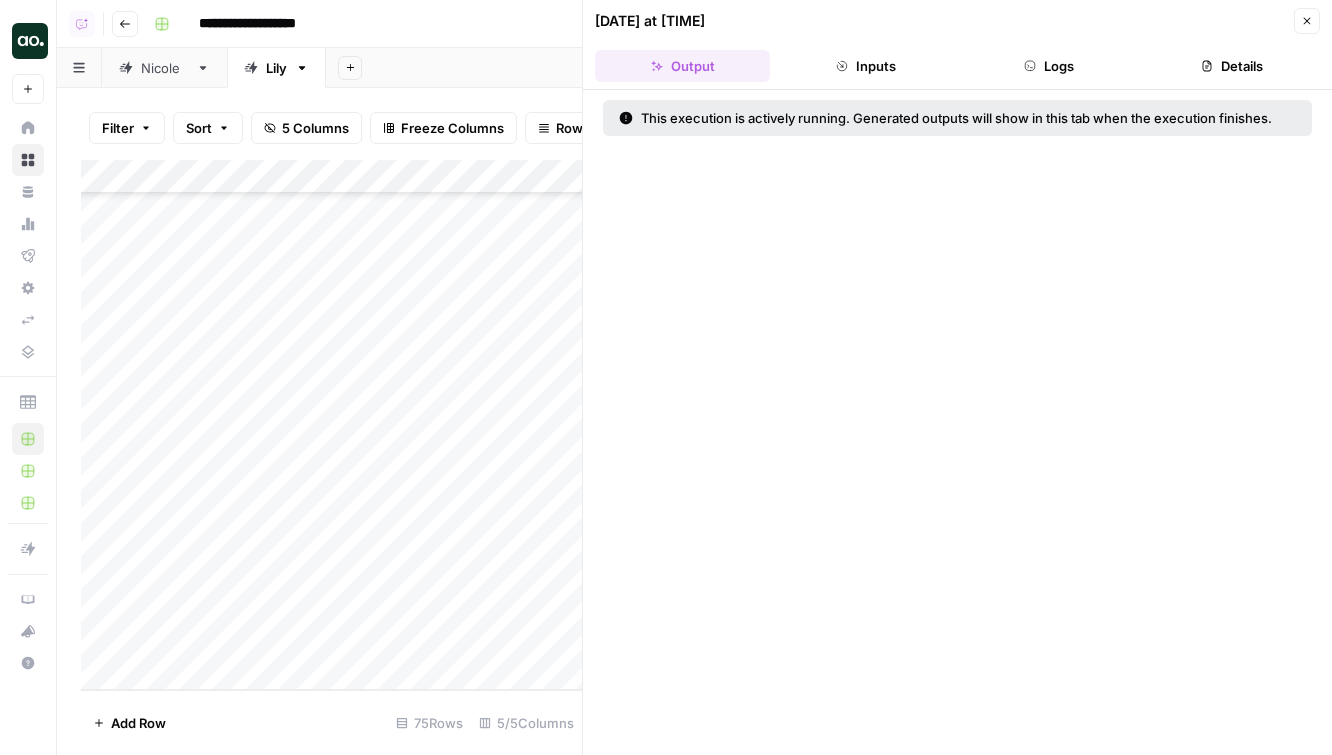 click on "Close" at bounding box center [1307, 21] 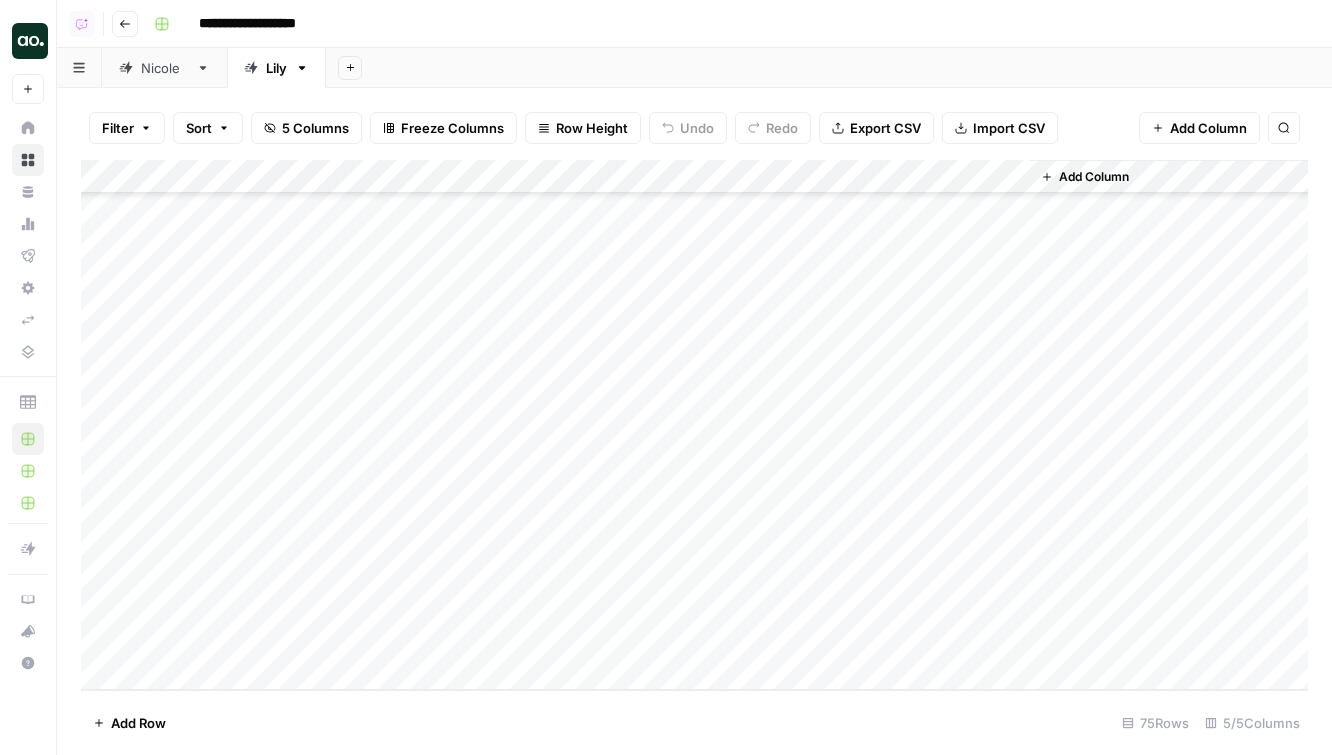 click on "Add Column" at bounding box center (694, 425) 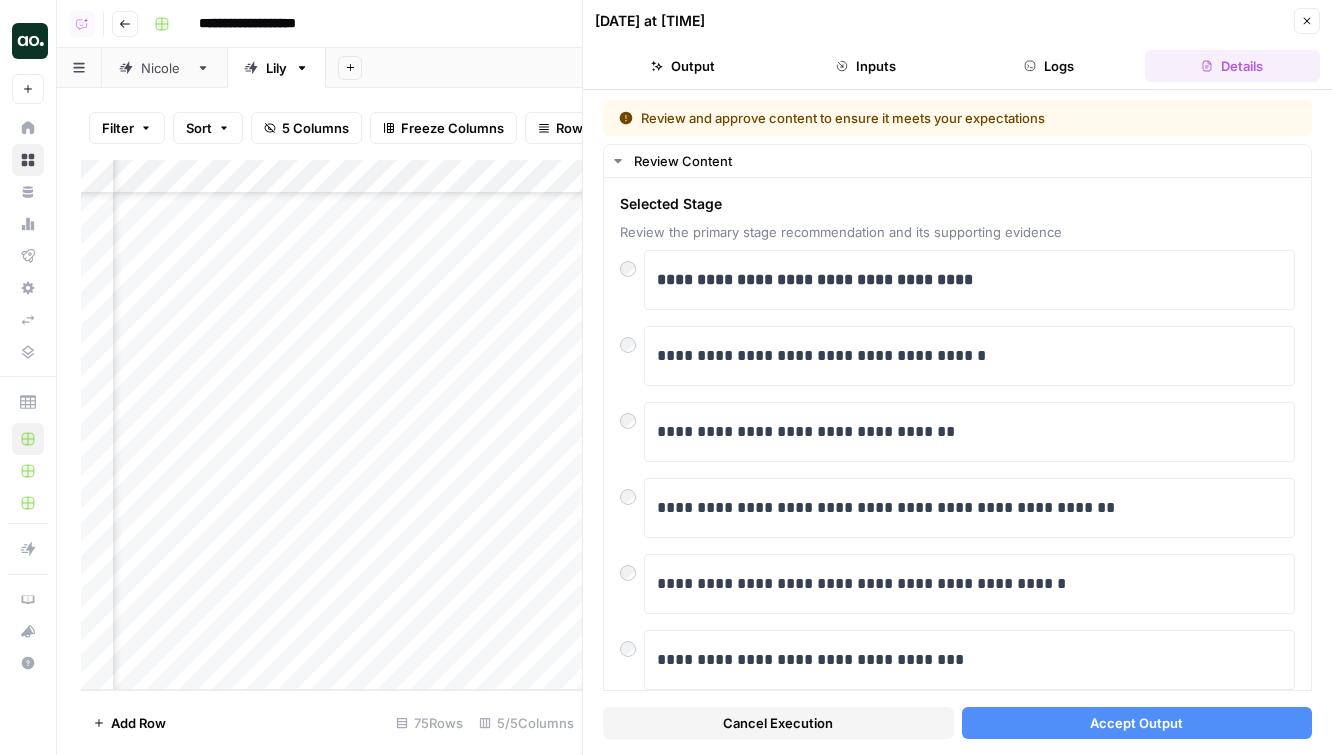scroll, scrollTop: 2085, scrollLeft: 0, axis: vertical 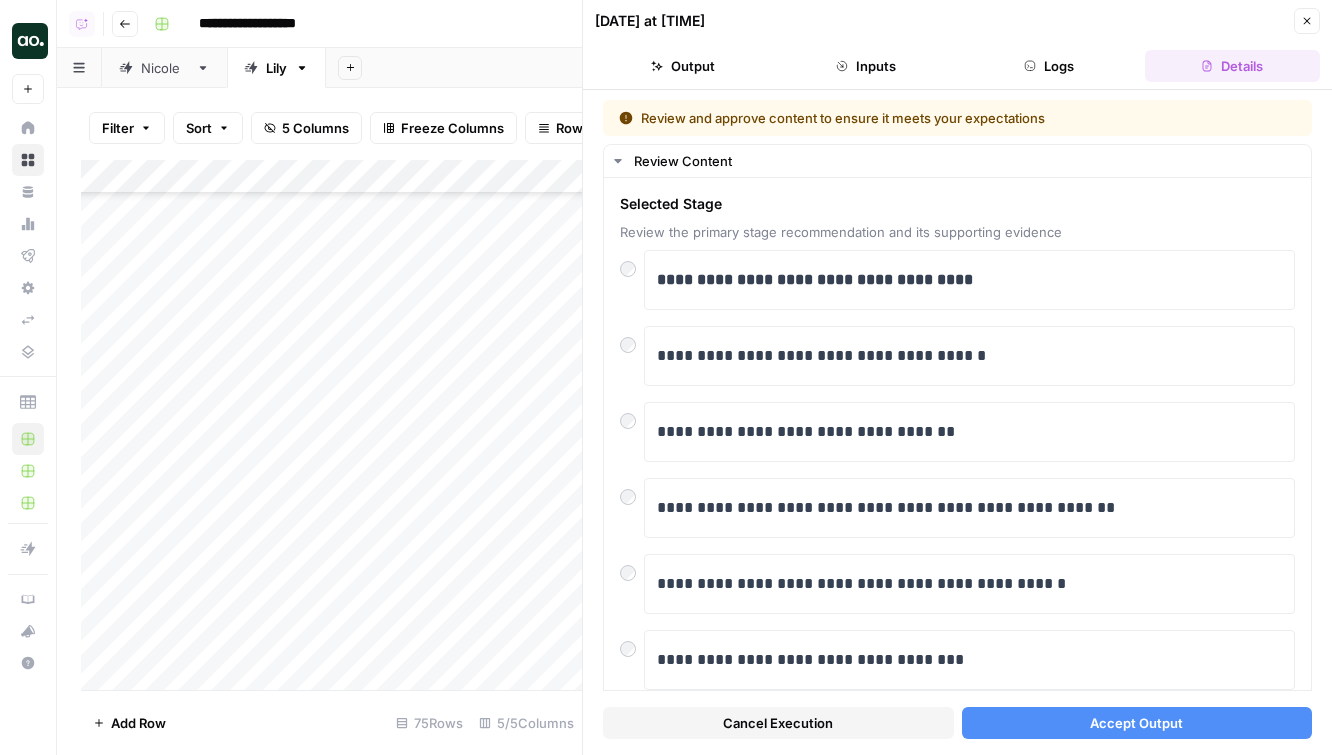 click on "Accept Output" at bounding box center [1136, 723] 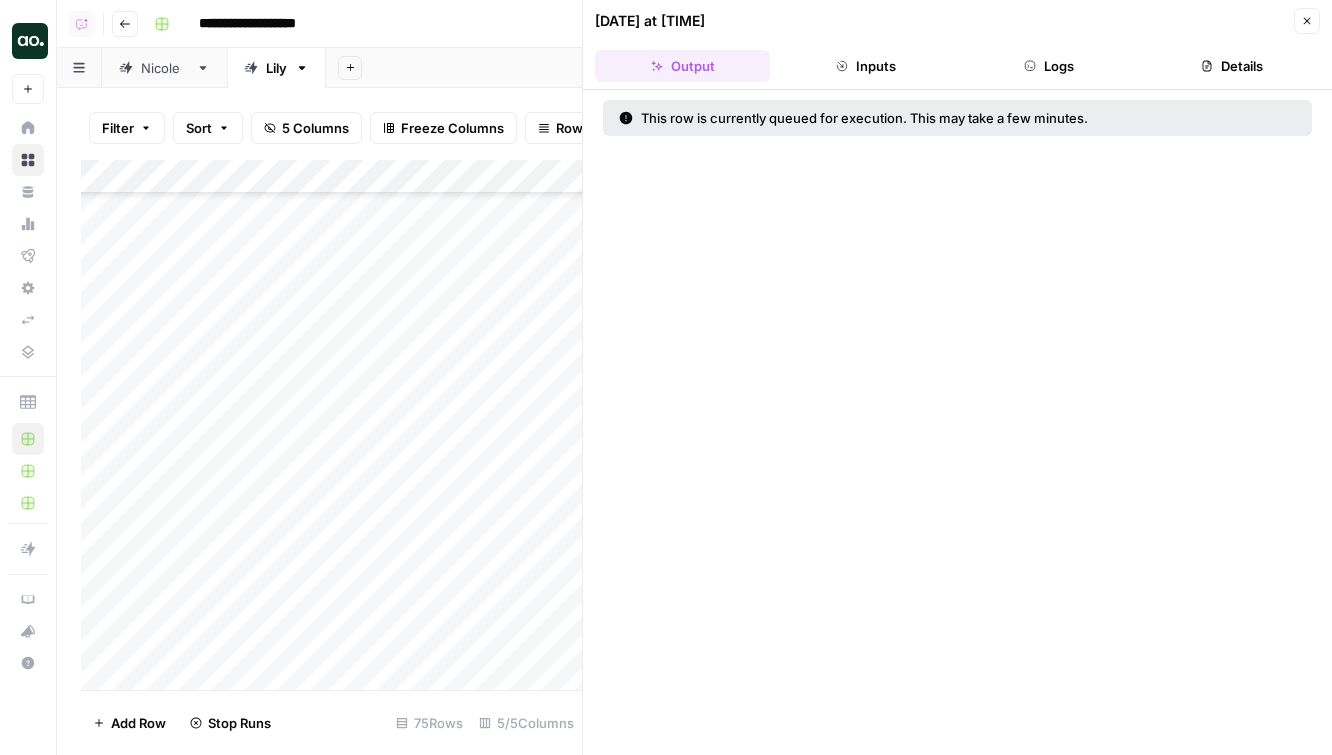 click 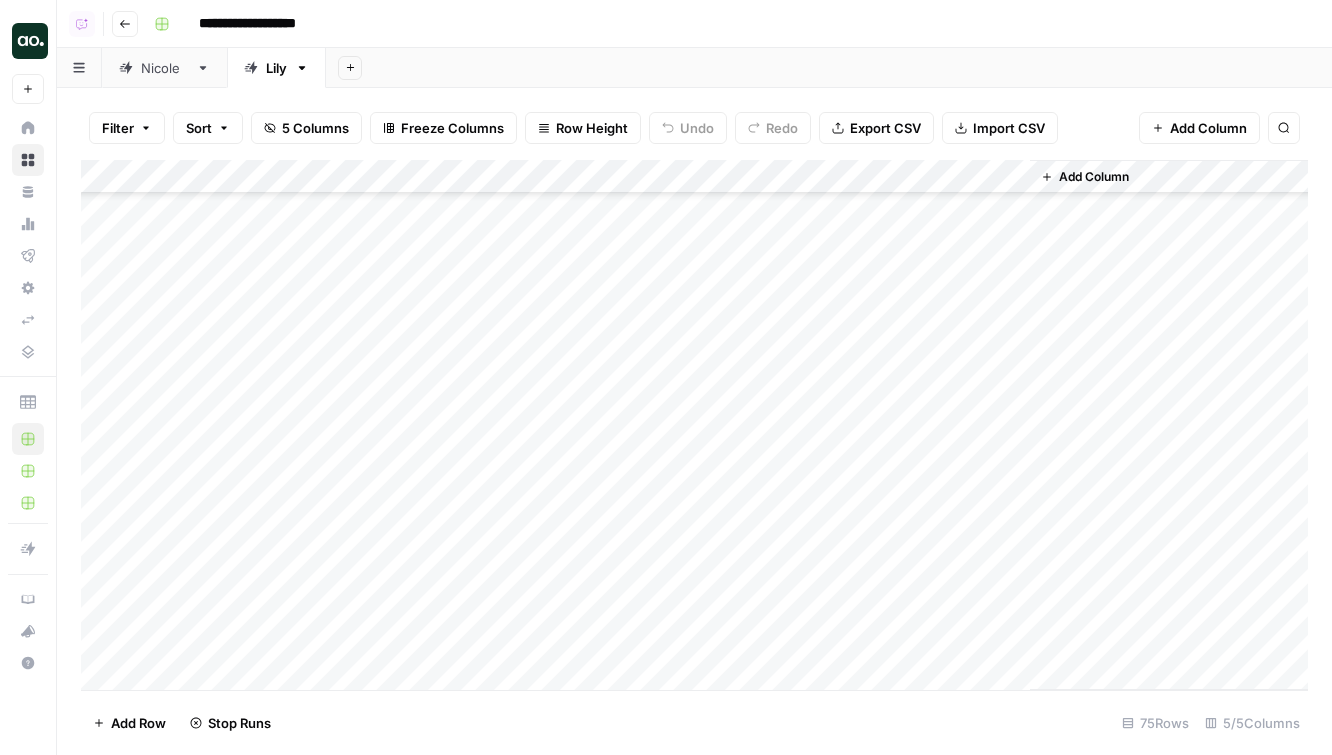 click on "Add Column" at bounding box center (694, 425) 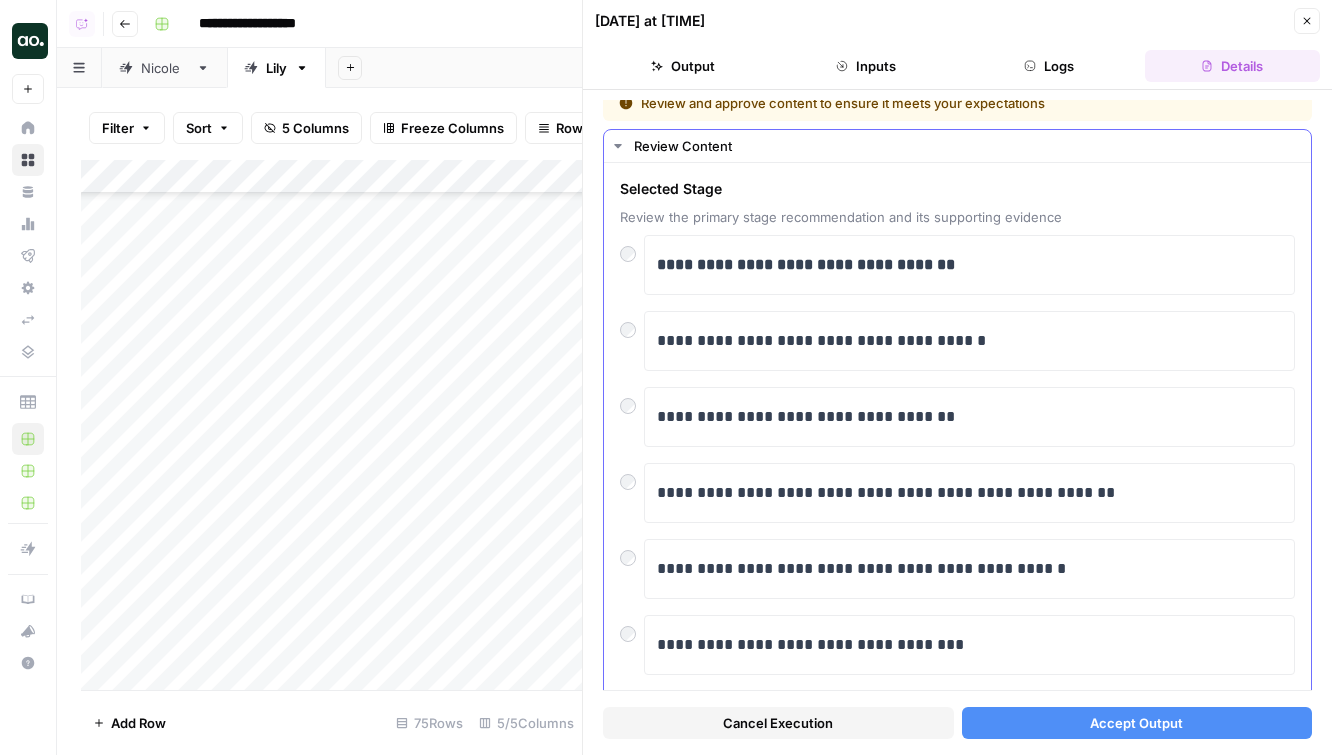 scroll, scrollTop: 14, scrollLeft: 0, axis: vertical 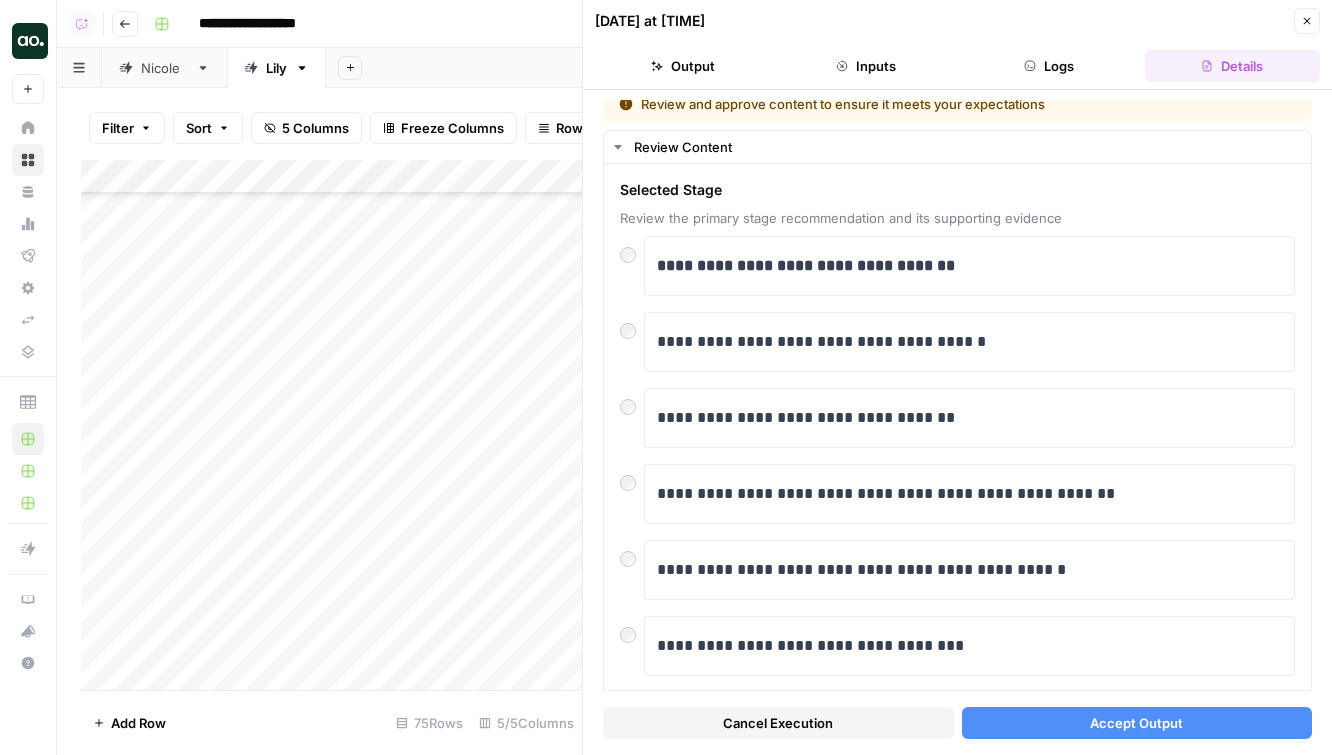 click on "Accept Output" at bounding box center [1137, 723] 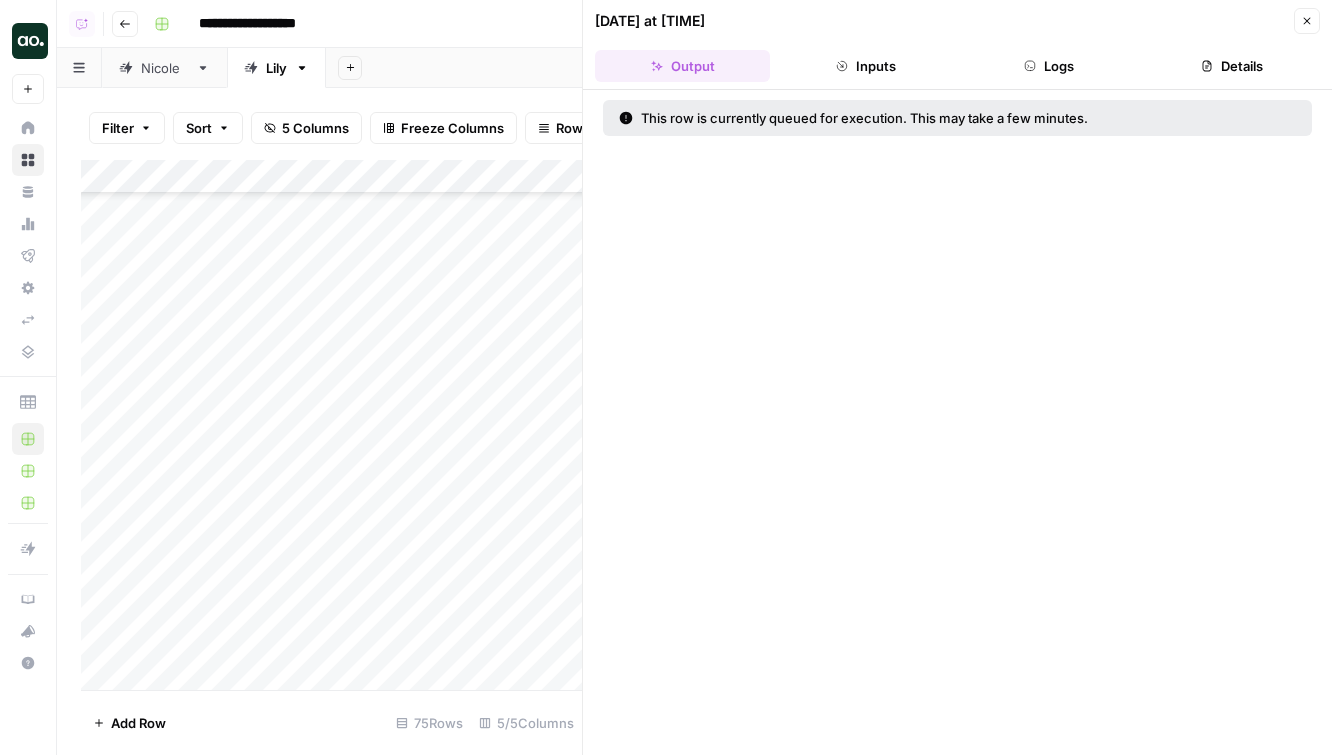 click on "Close" at bounding box center (1307, 21) 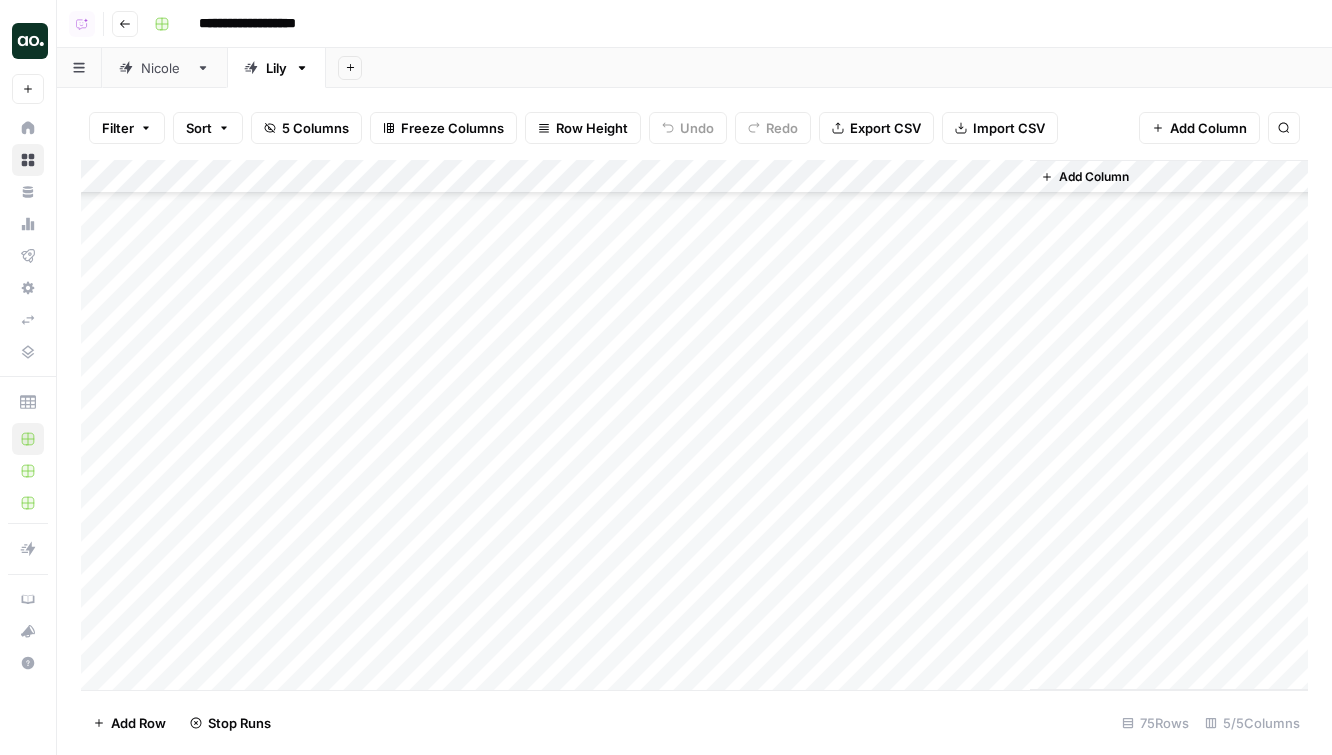 scroll, scrollTop: 1568, scrollLeft: 0, axis: vertical 